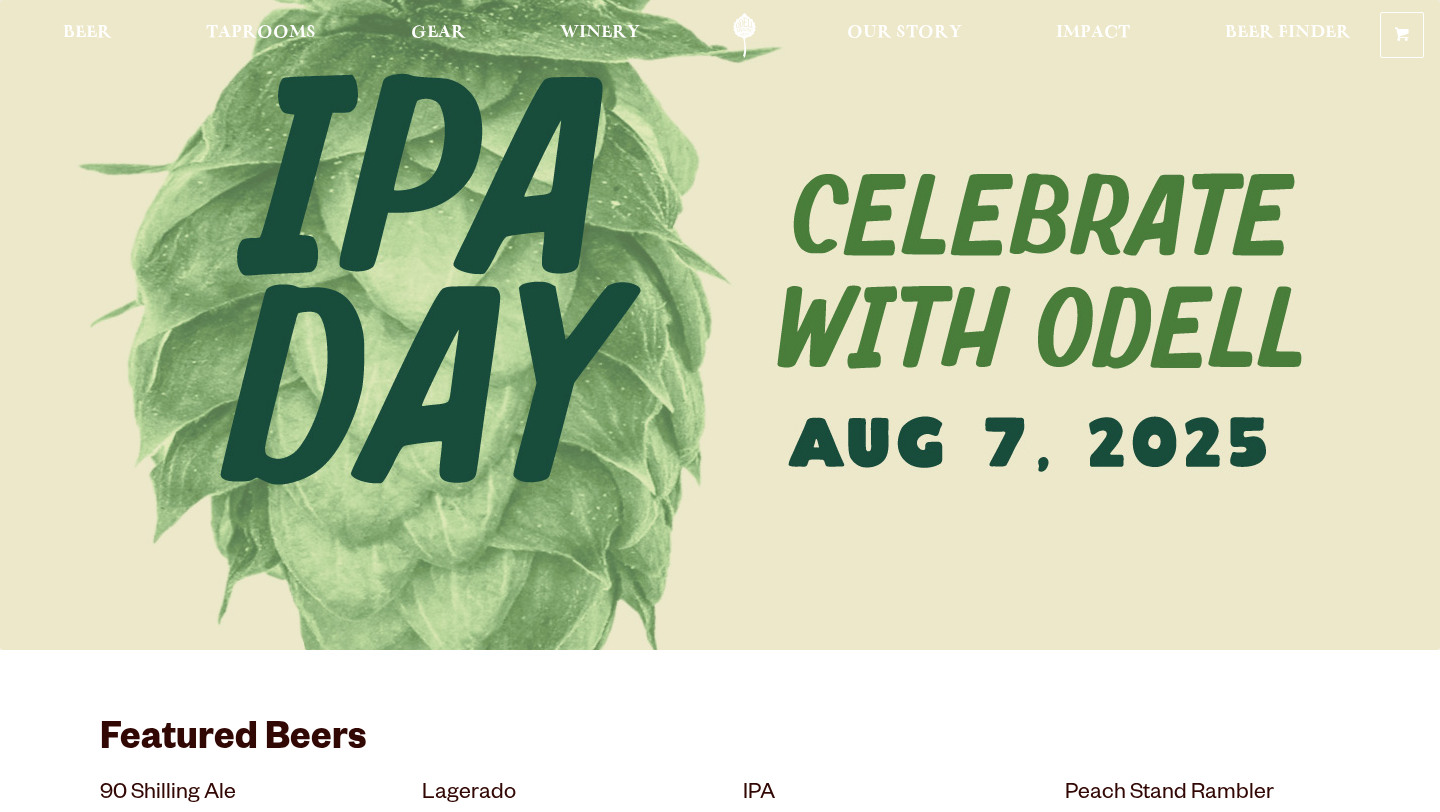 scroll, scrollTop: 0, scrollLeft: 0, axis: both 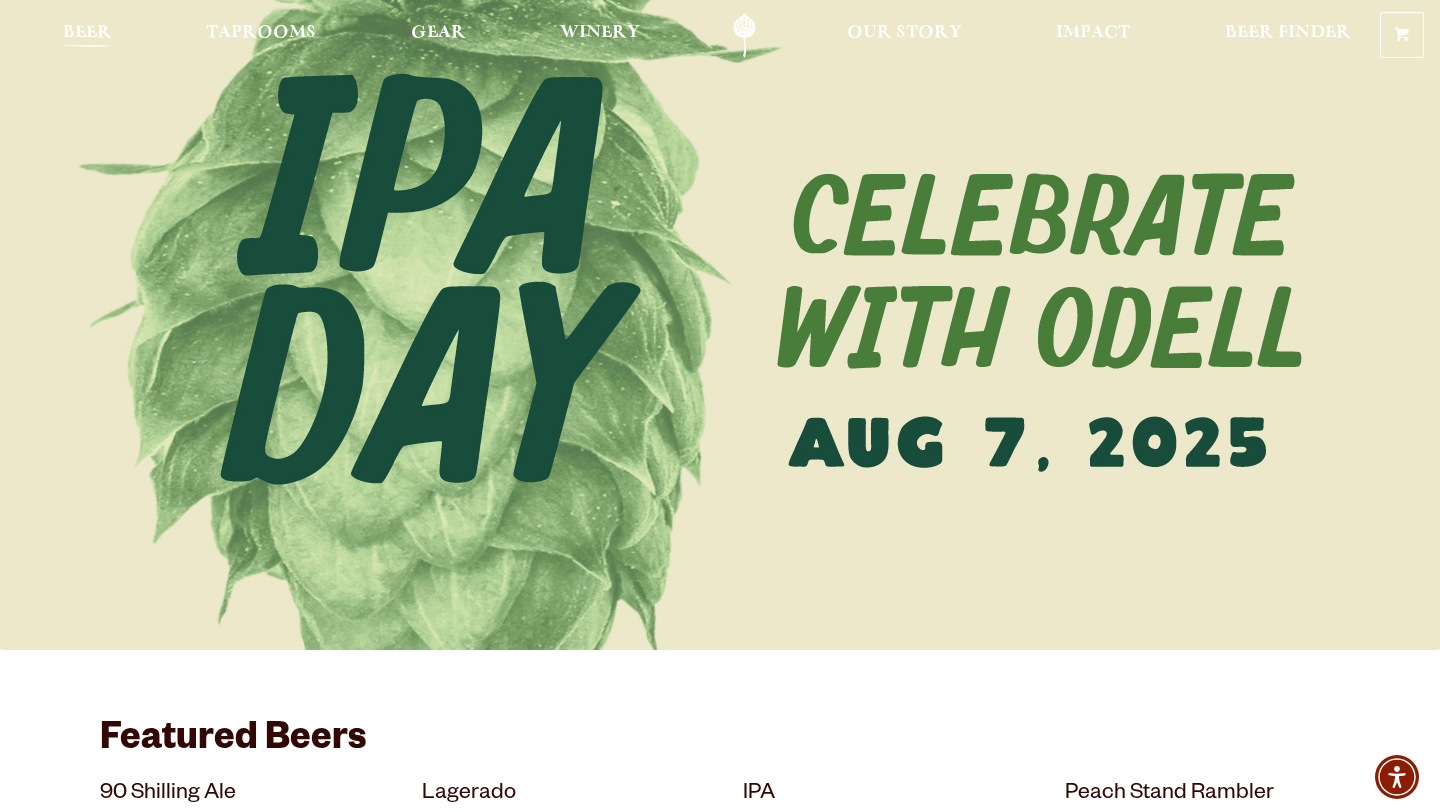 click on "Beer" at bounding box center [87, 33] 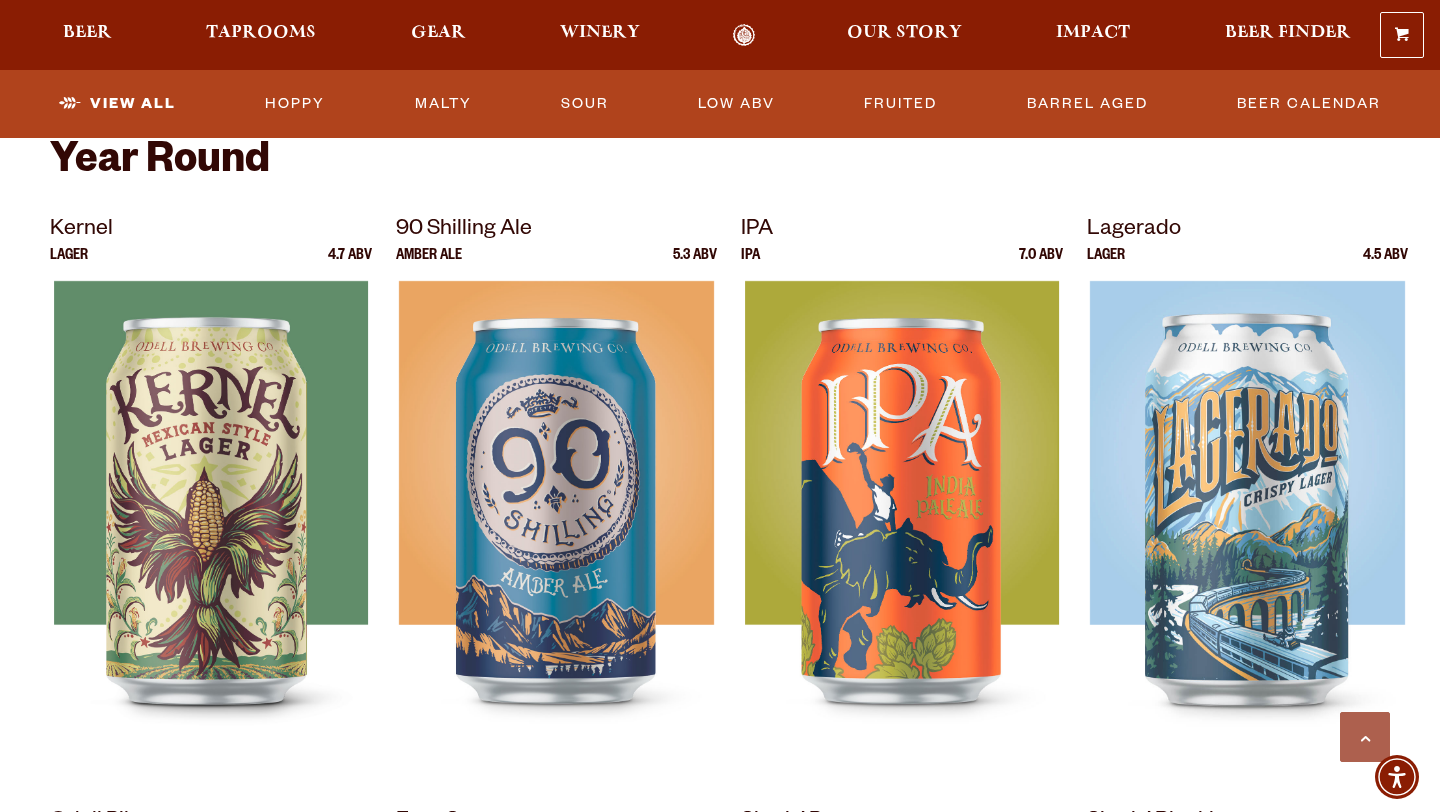 scroll, scrollTop: 793, scrollLeft: 0, axis: vertical 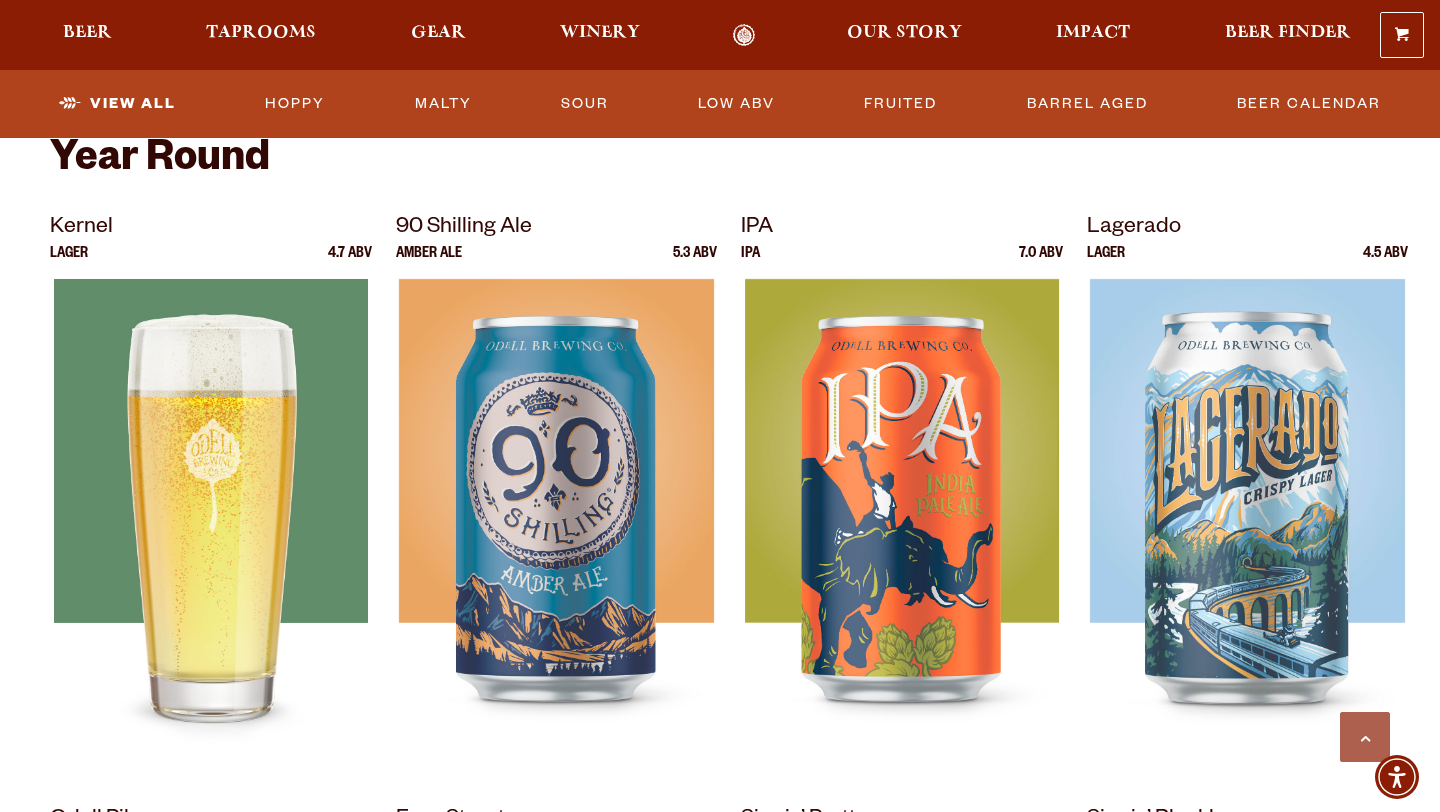 click at bounding box center [211, 529] 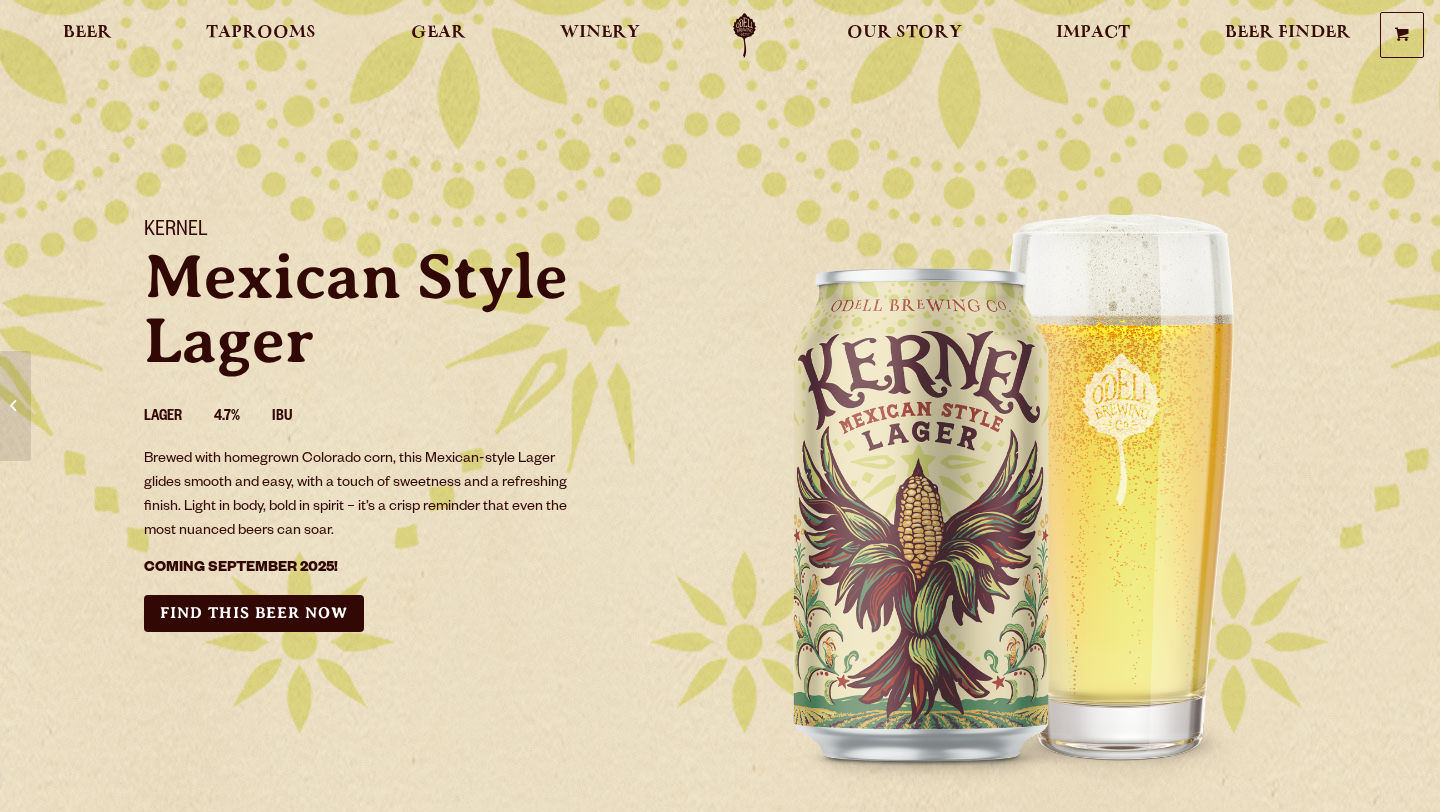 scroll, scrollTop: 0, scrollLeft: 0, axis: both 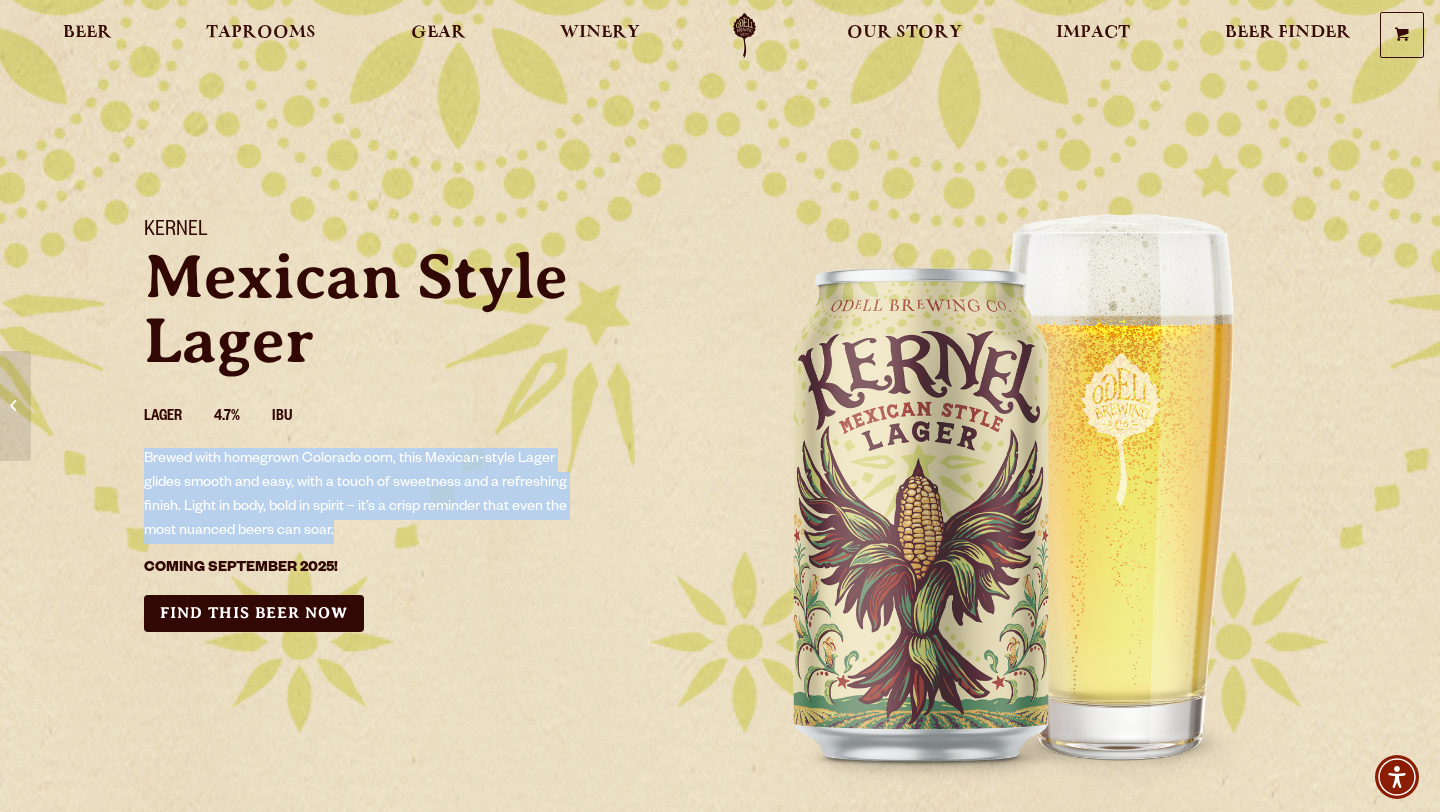 drag, startPoint x: 335, startPoint y: 533, endPoint x: 135, endPoint y: 461, distance: 212.56528 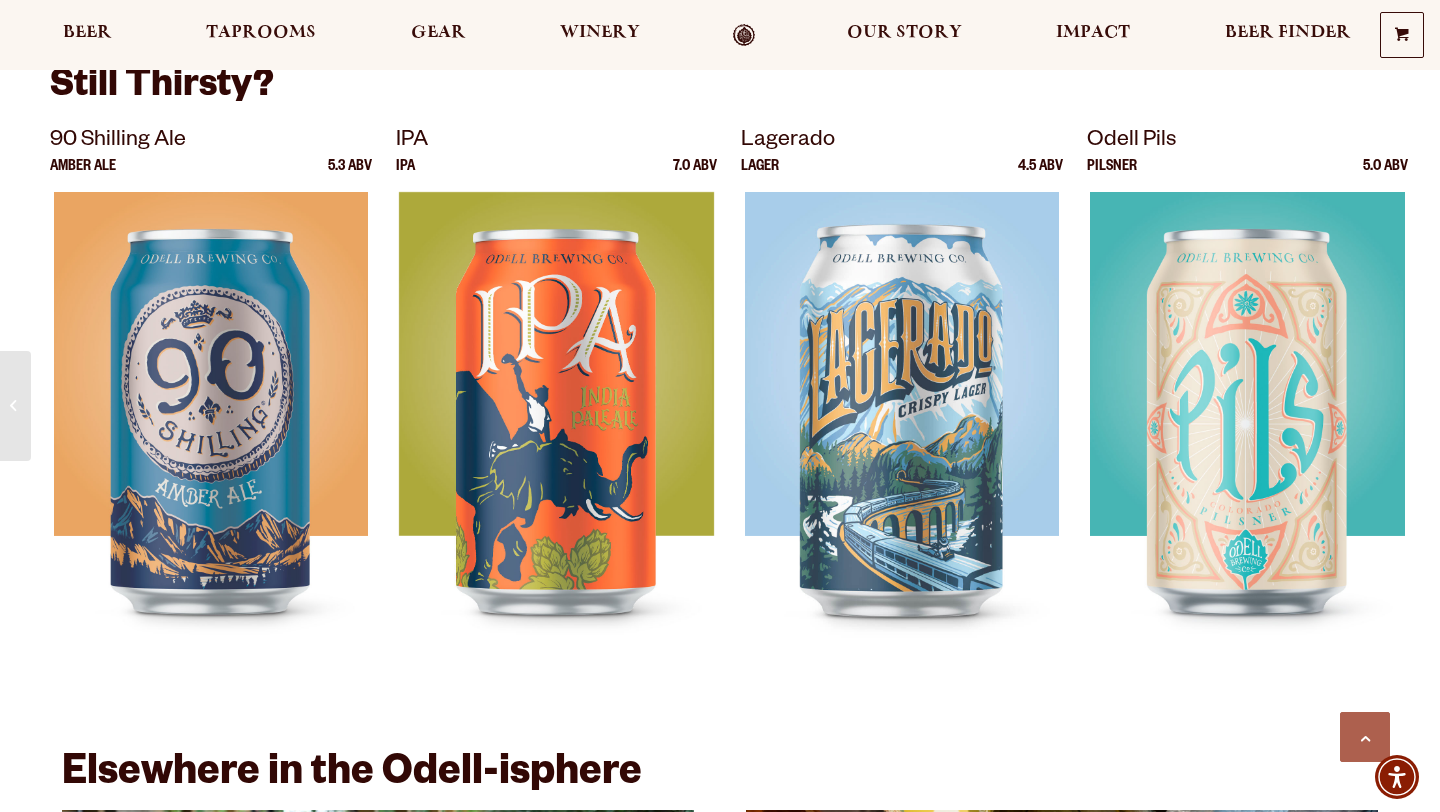 scroll, scrollTop: 1952, scrollLeft: 0, axis: vertical 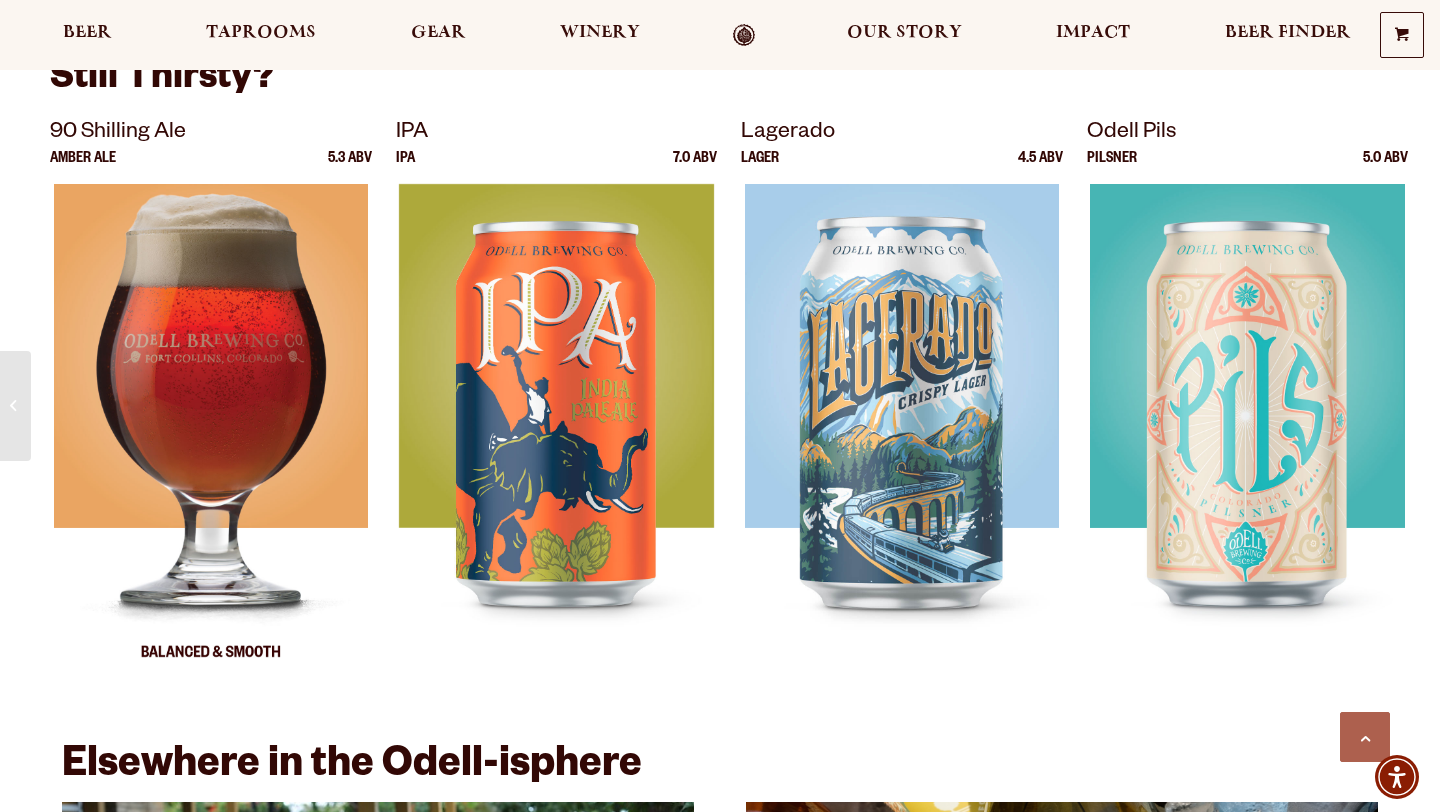 click at bounding box center [211, 434] 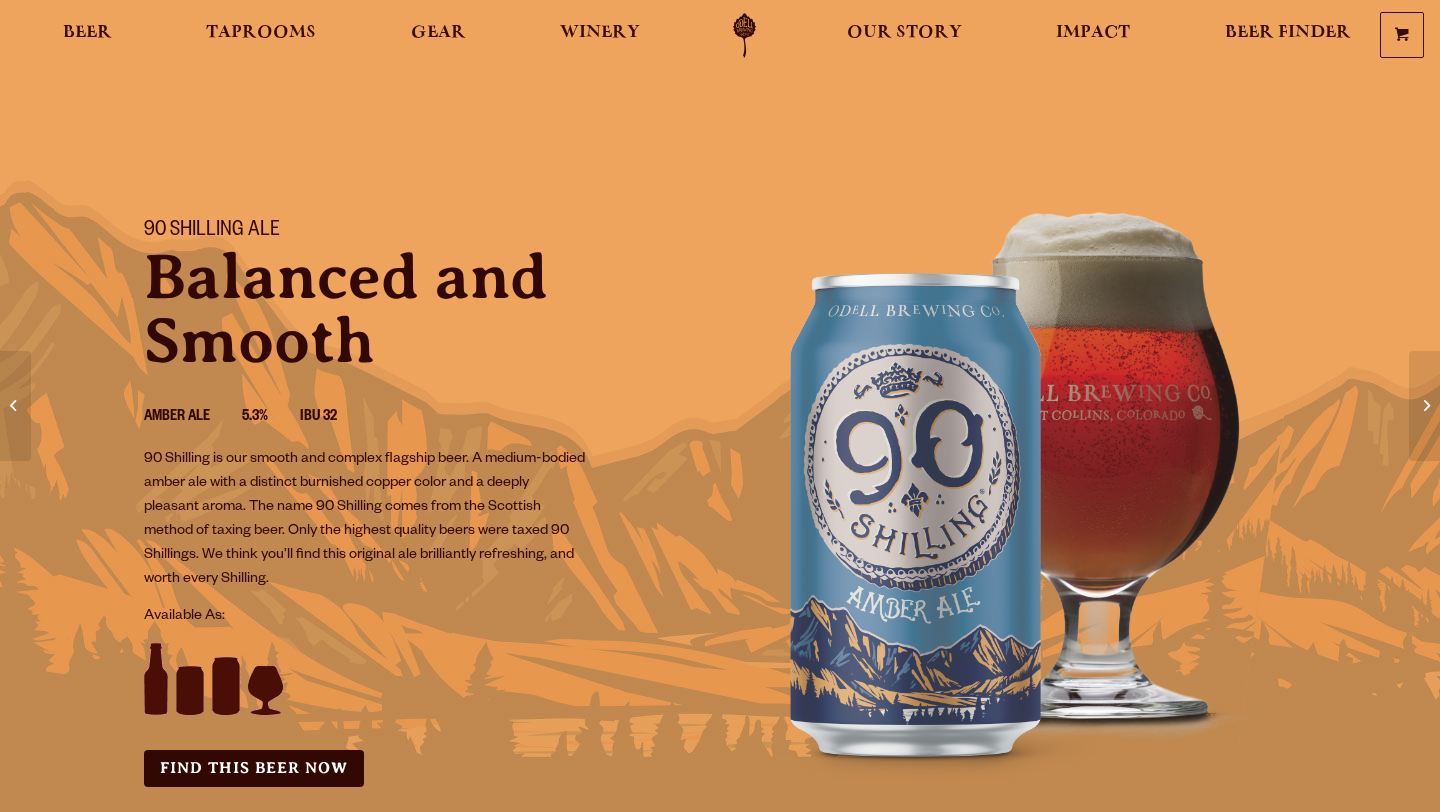 scroll, scrollTop: 0, scrollLeft: 0, axis: both 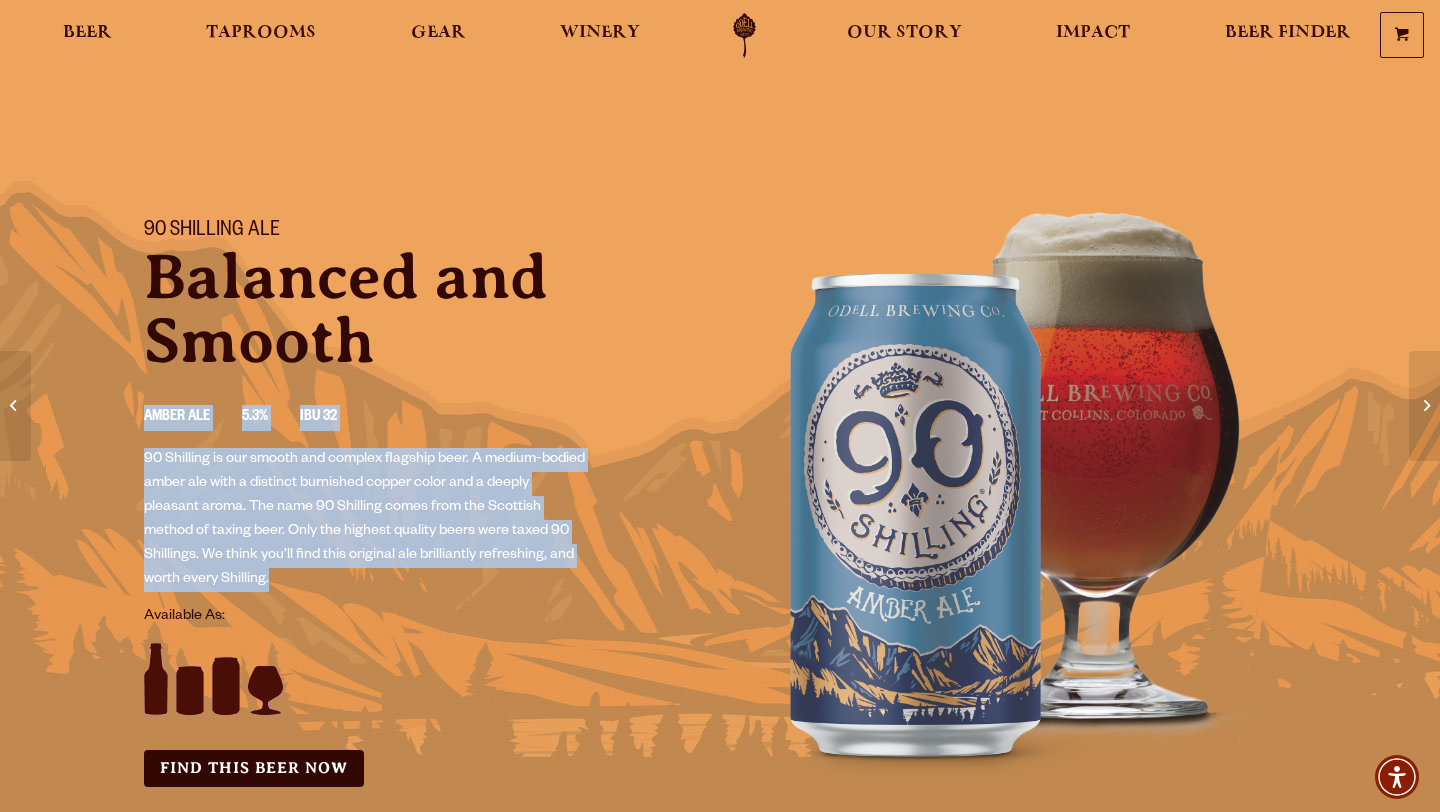 drag, startPoint x: 143, startPoint y: 413, endPoint x: 293, endPoint y: 582, distance: 225.96681 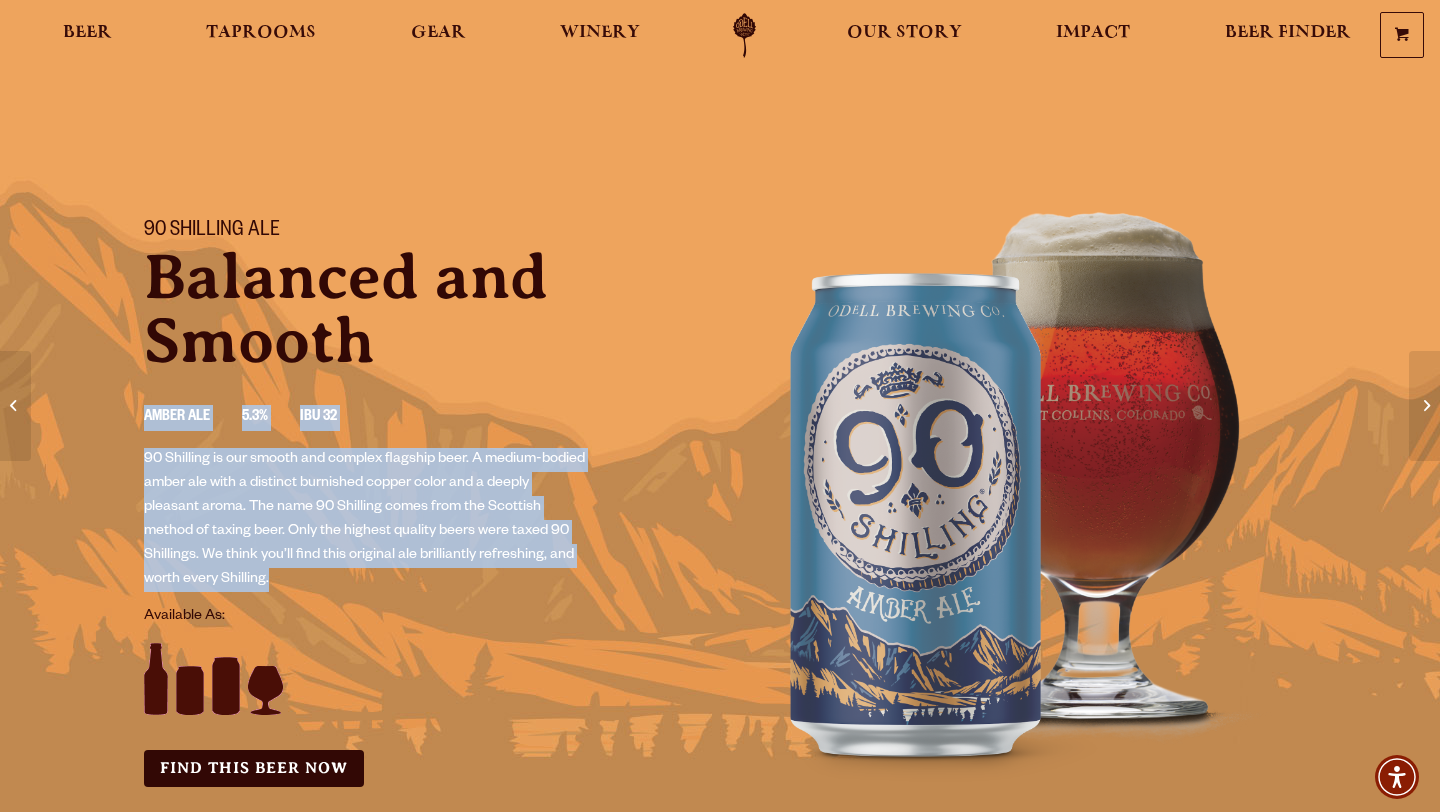 copy on "Amber Ale
5.3%
IBU 32
90 Shilling is our smooth and complex flagship beer. A medium-bodied amber ale with a distinct burnished copper color and a deeply pleasant aroma. The name 90 Shilling comes from the Scottish method of taxing beer. Only the highest quality beers were taxed 90 Shillings. We think you’ll find this original ale brilliantly refreshing, and worth every Shilling." 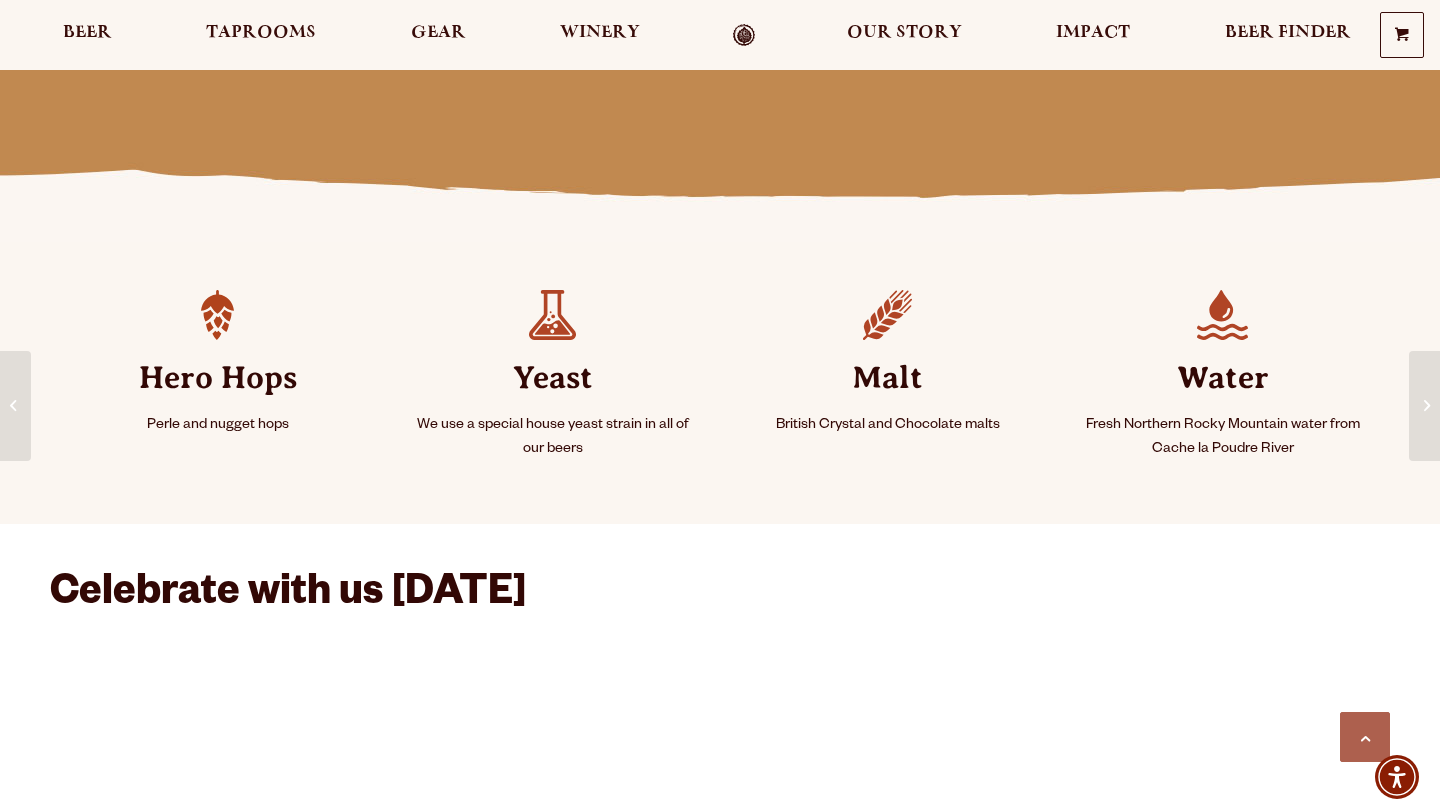 scroll, scrollTop: 784, scrollLeft: 0, axis: vertical 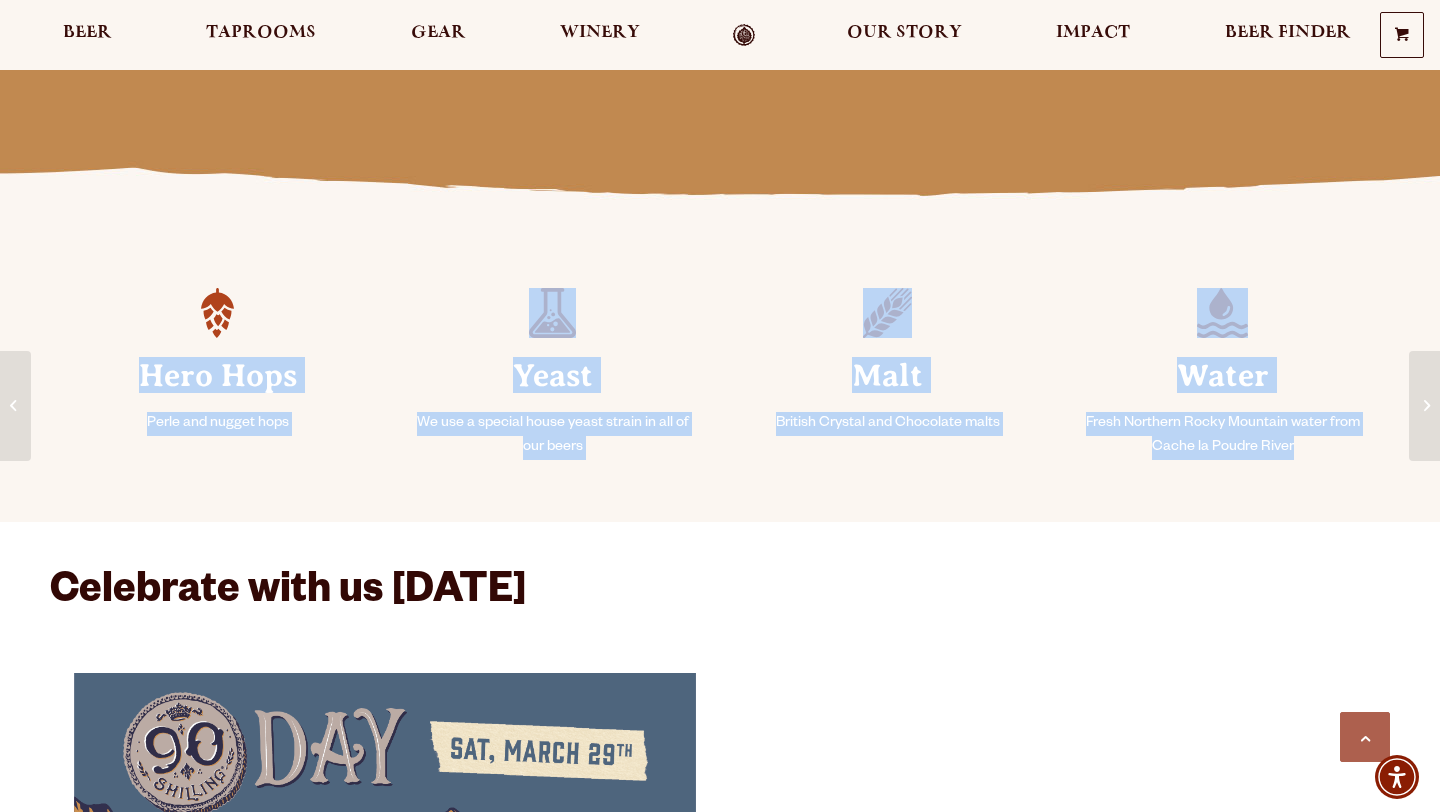 drag, startPoint x: 132, startPoint y: 367, endPoint x: 1115, endPoint y: 490, distance: 990.6654 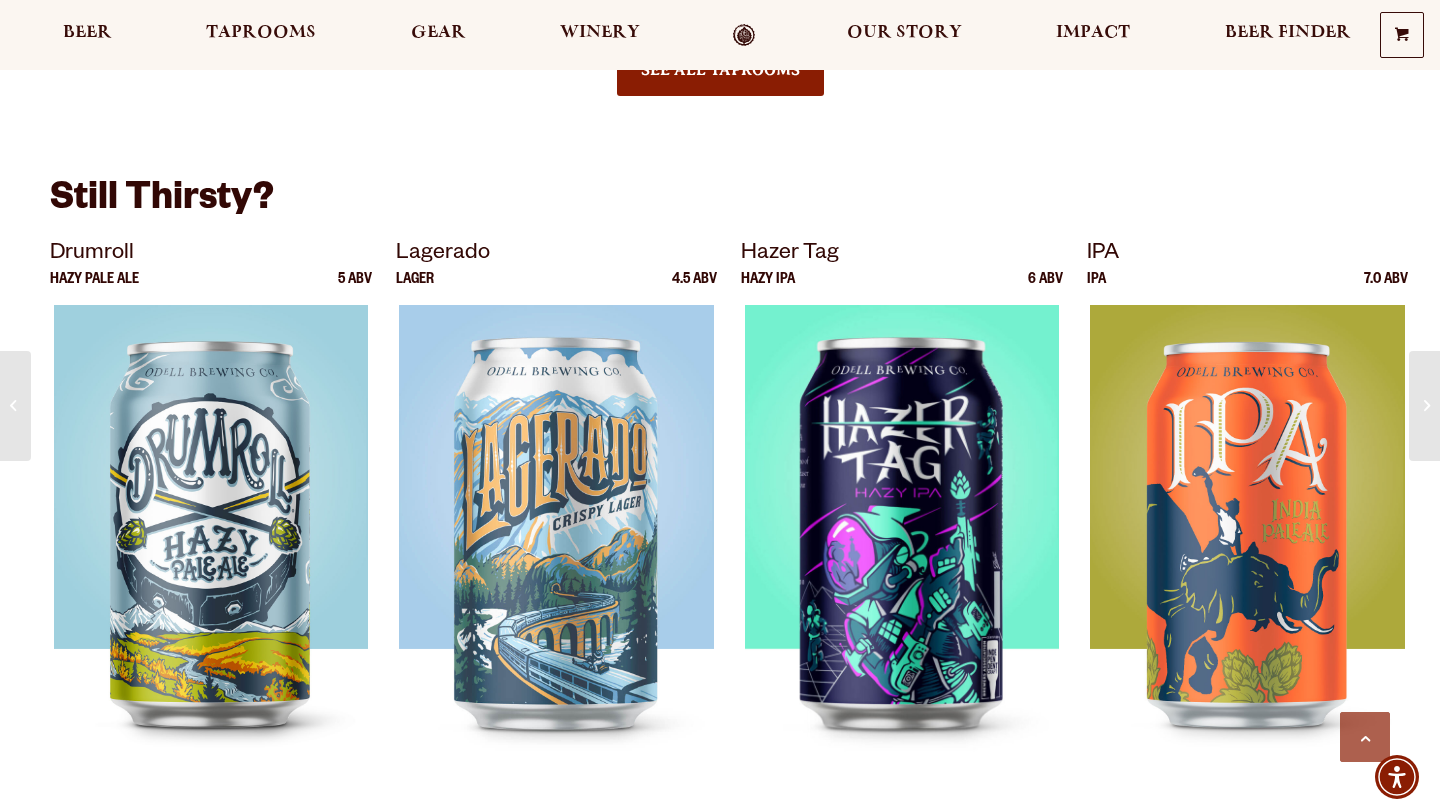 scroll, scrollTop: 2933, scrollLeft: 0, axis: vertical 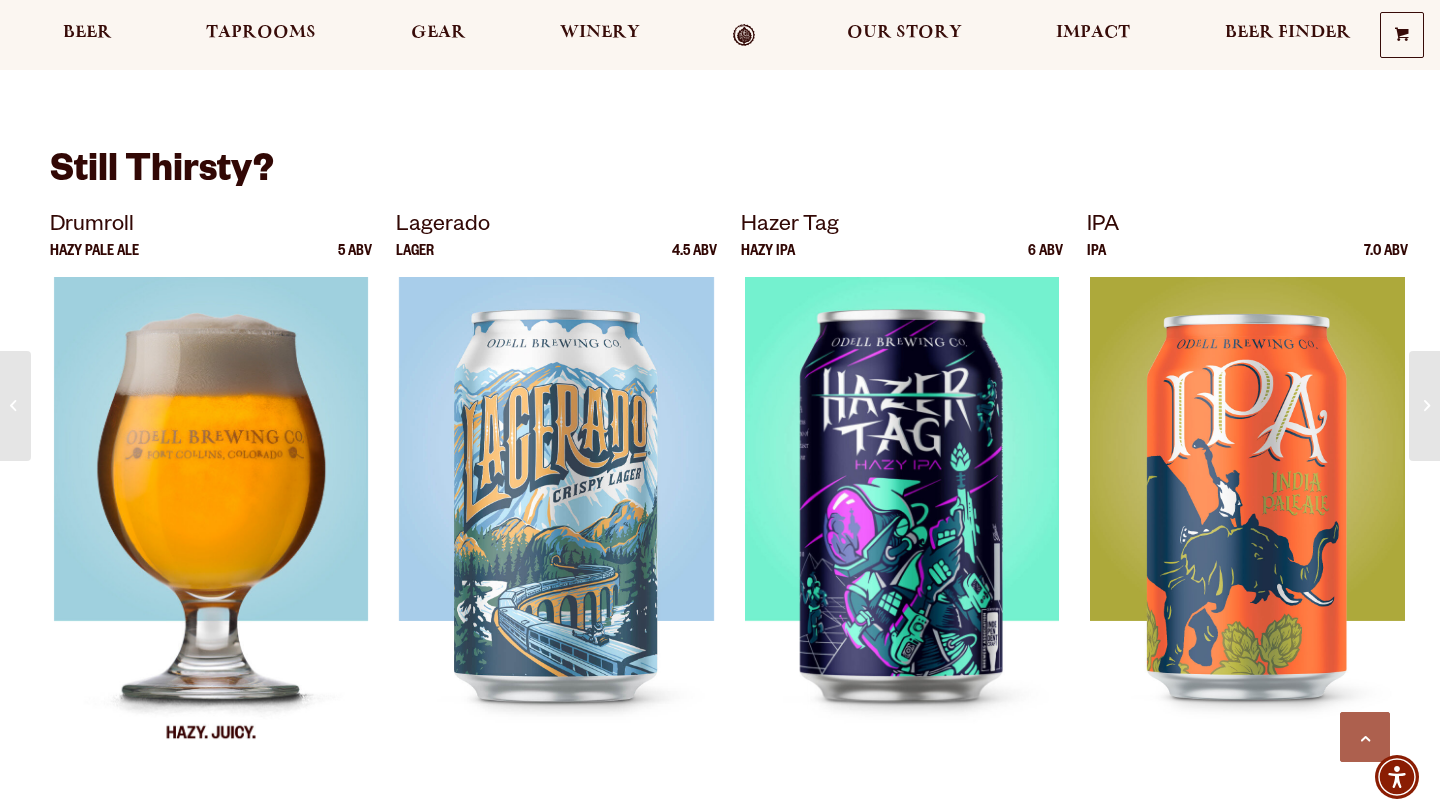 click at bounding box center [211, 527] 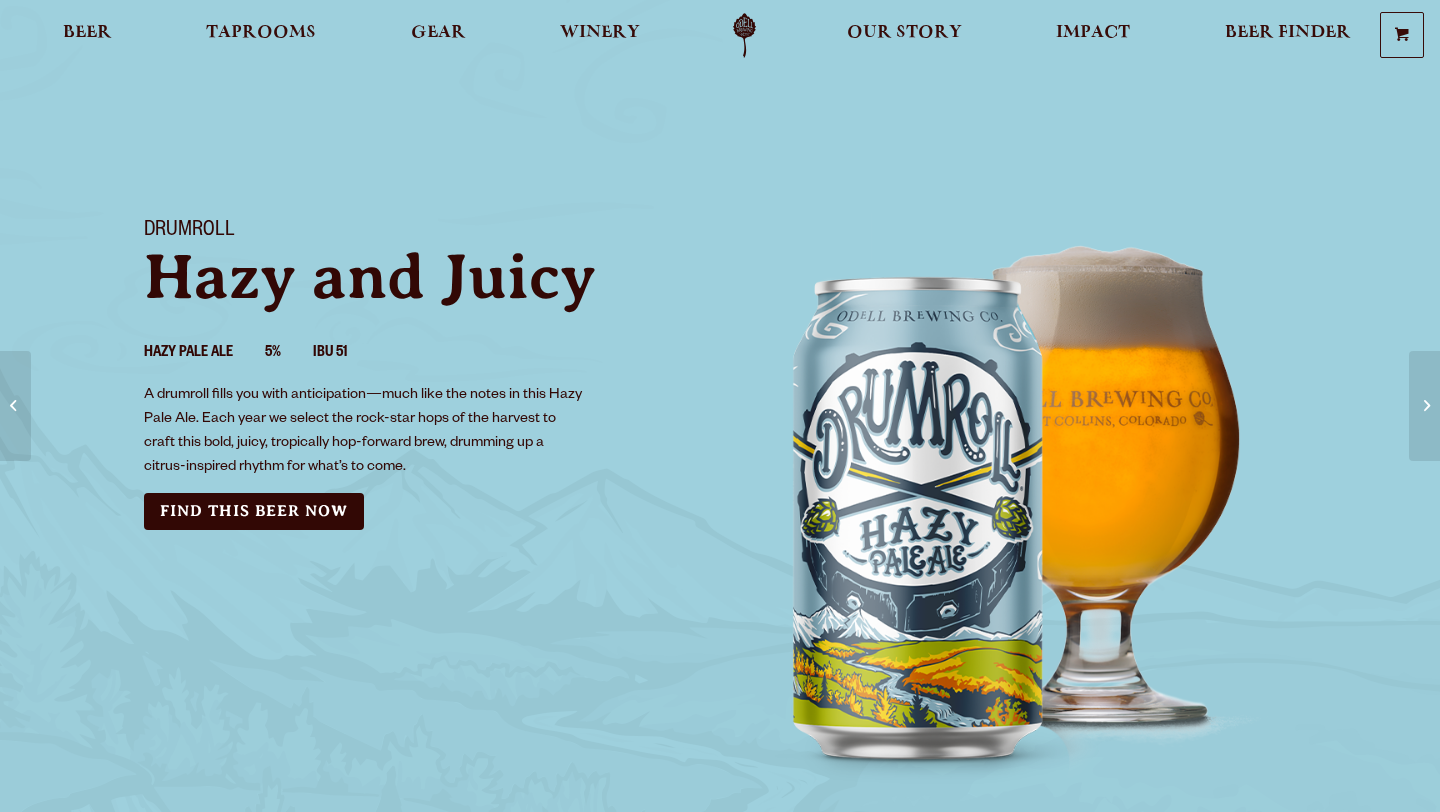 scroll, scrollTop: 0, scrollLeft: 0, axis: both 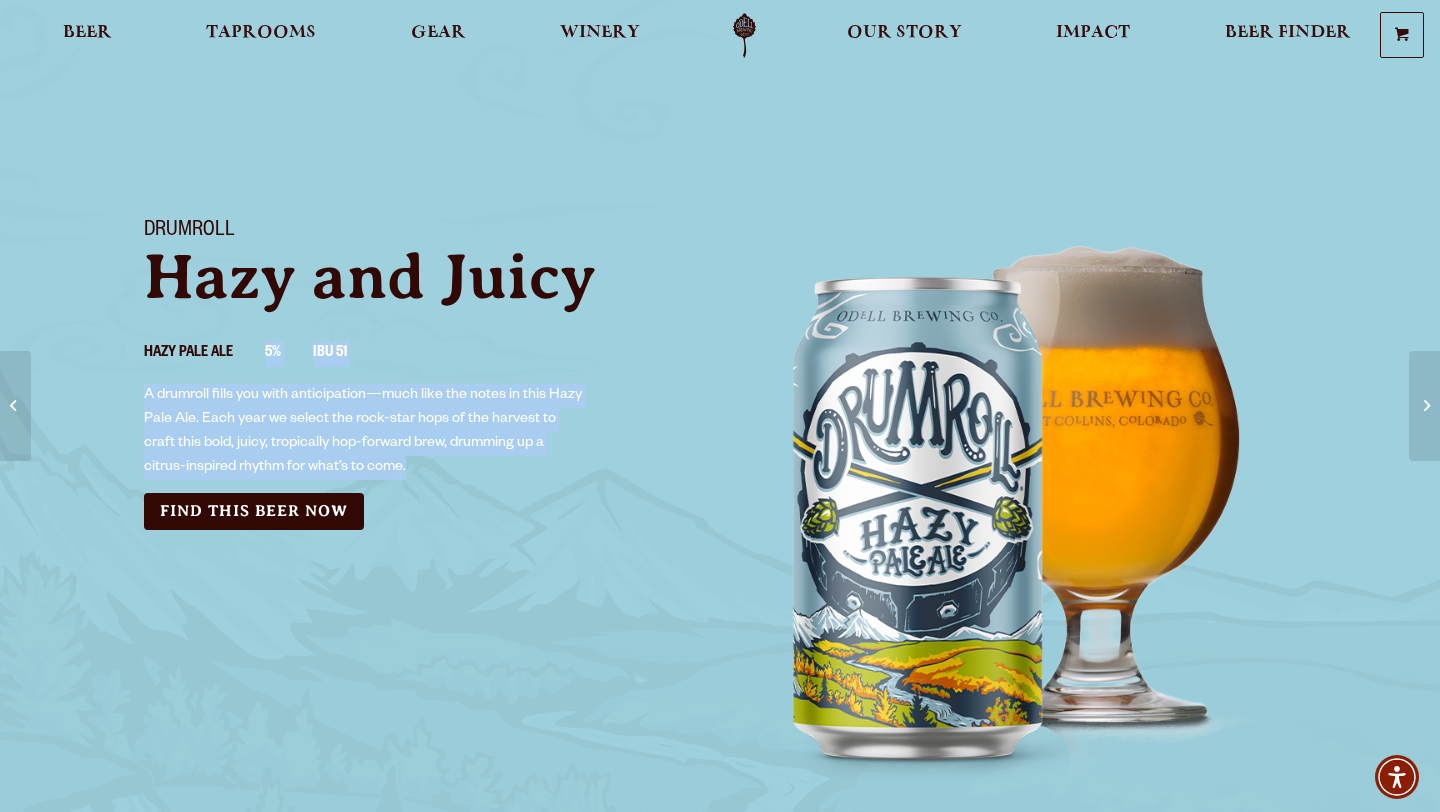 drag, startPoint x: 376, startPoint y: 466, endPoint x: 264, endPoint y: 347, distance: 163.41664 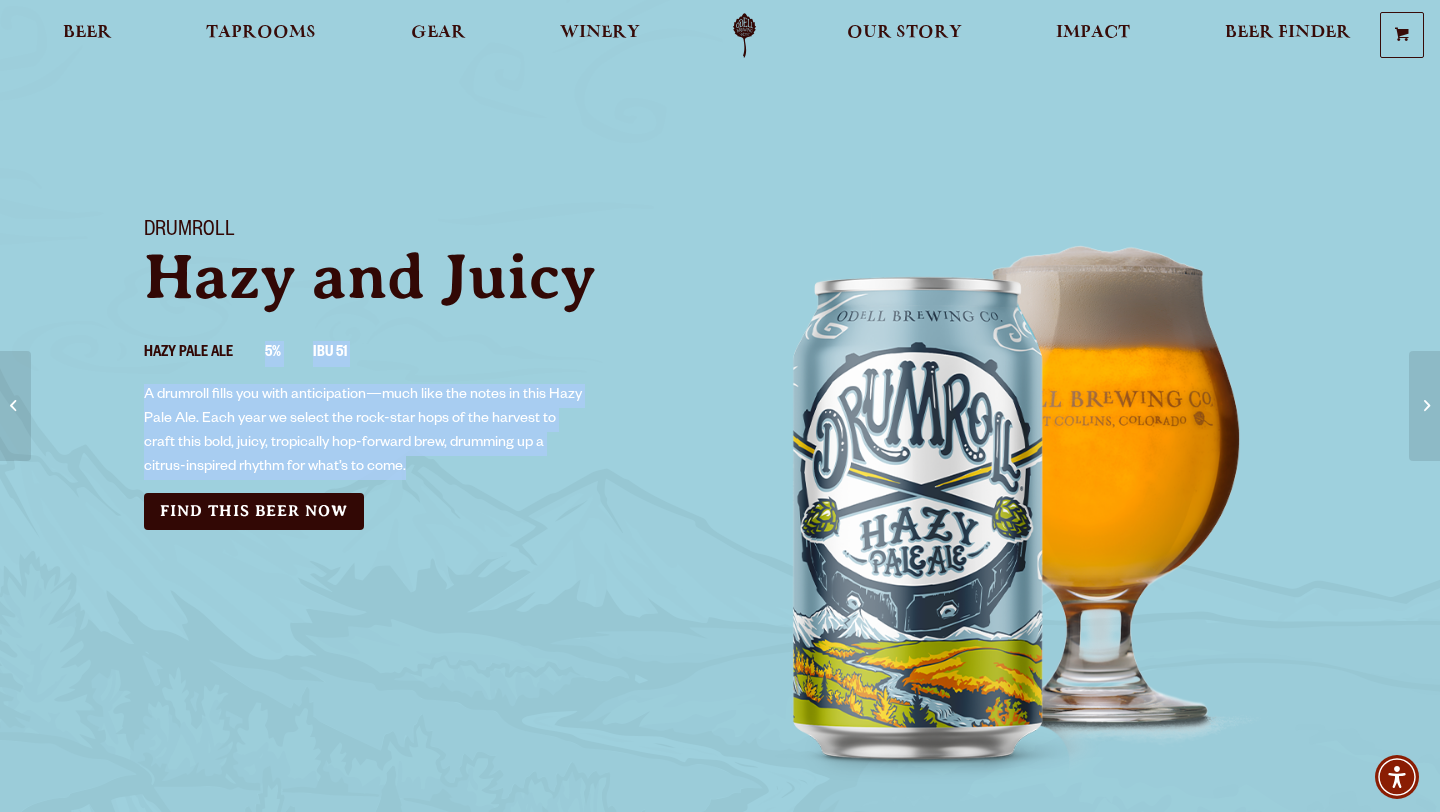 copy on "5%
IBU 51
A drumroll fills you with anticipation—much like the notes in this Hazy Pale Ale. Each year we select the rock-star hops of the harvest to craft this bold, juicy, tropically hop-forward brew, drumming up a citrus-inspired rhythm for what’s to come." 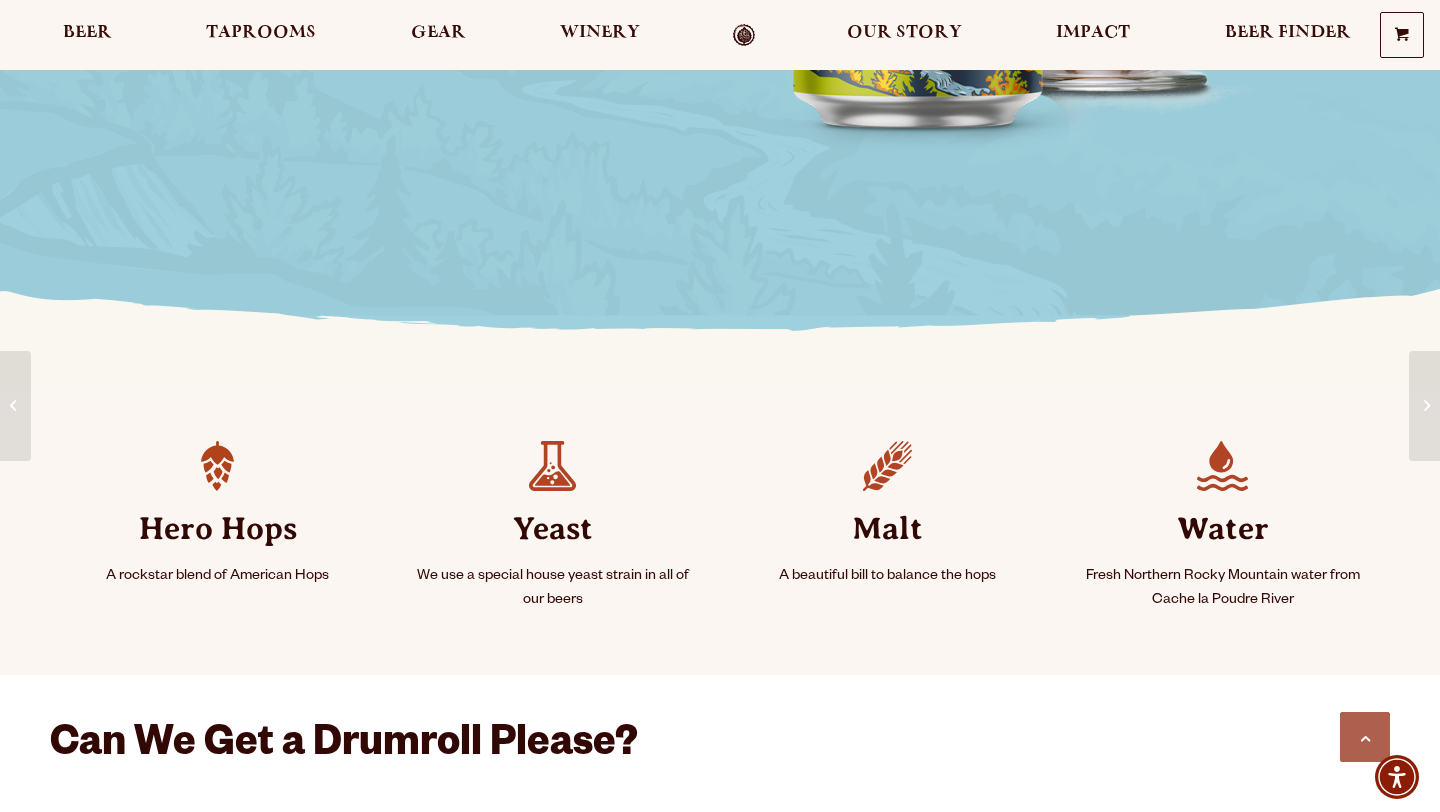 scroll, scrollTop: 655, scrollLeft: 0, axis: vertical 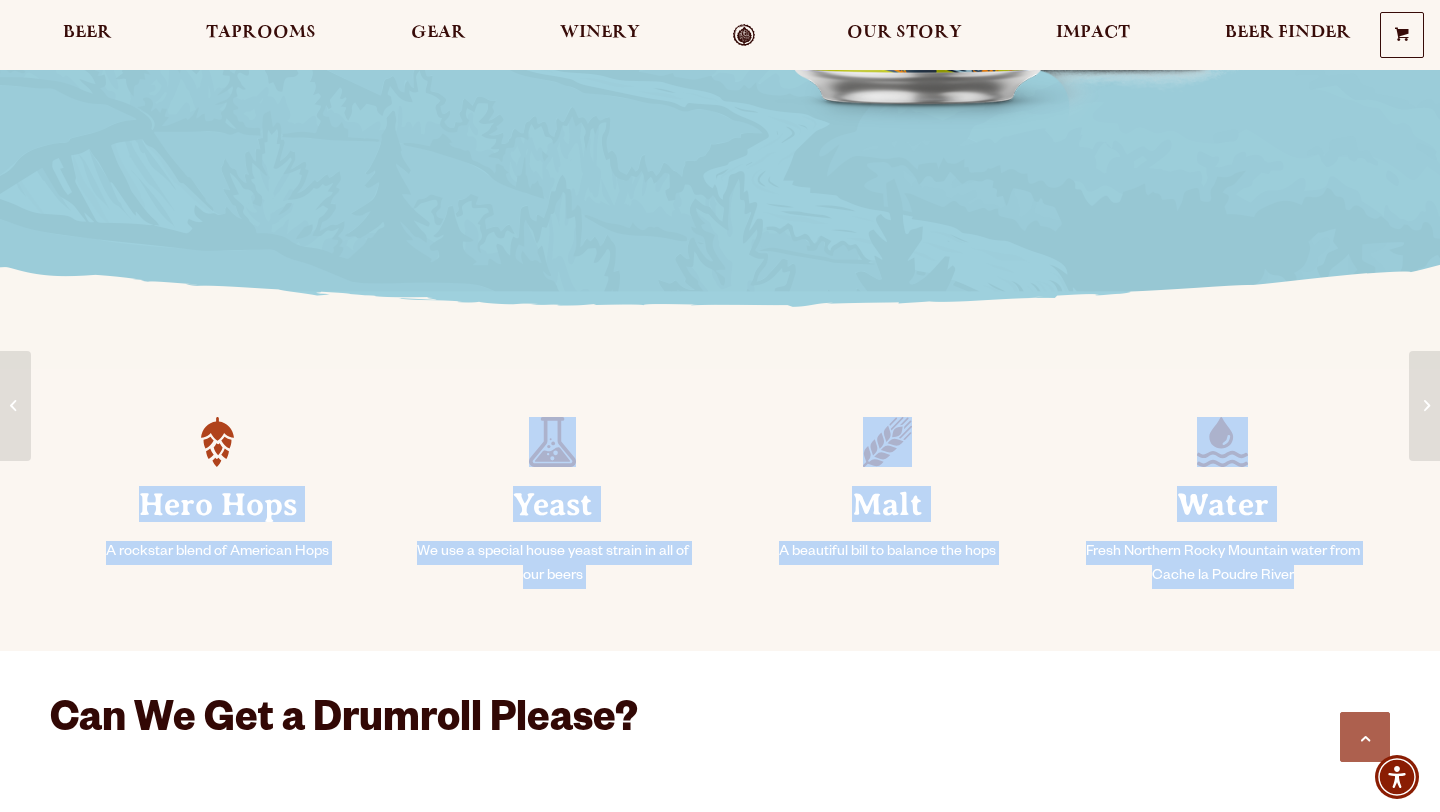 drag, startPoint x: 1308, startPoint y: 573, endPoint x: 252, endPoint y: 465, distance: 1061.5083 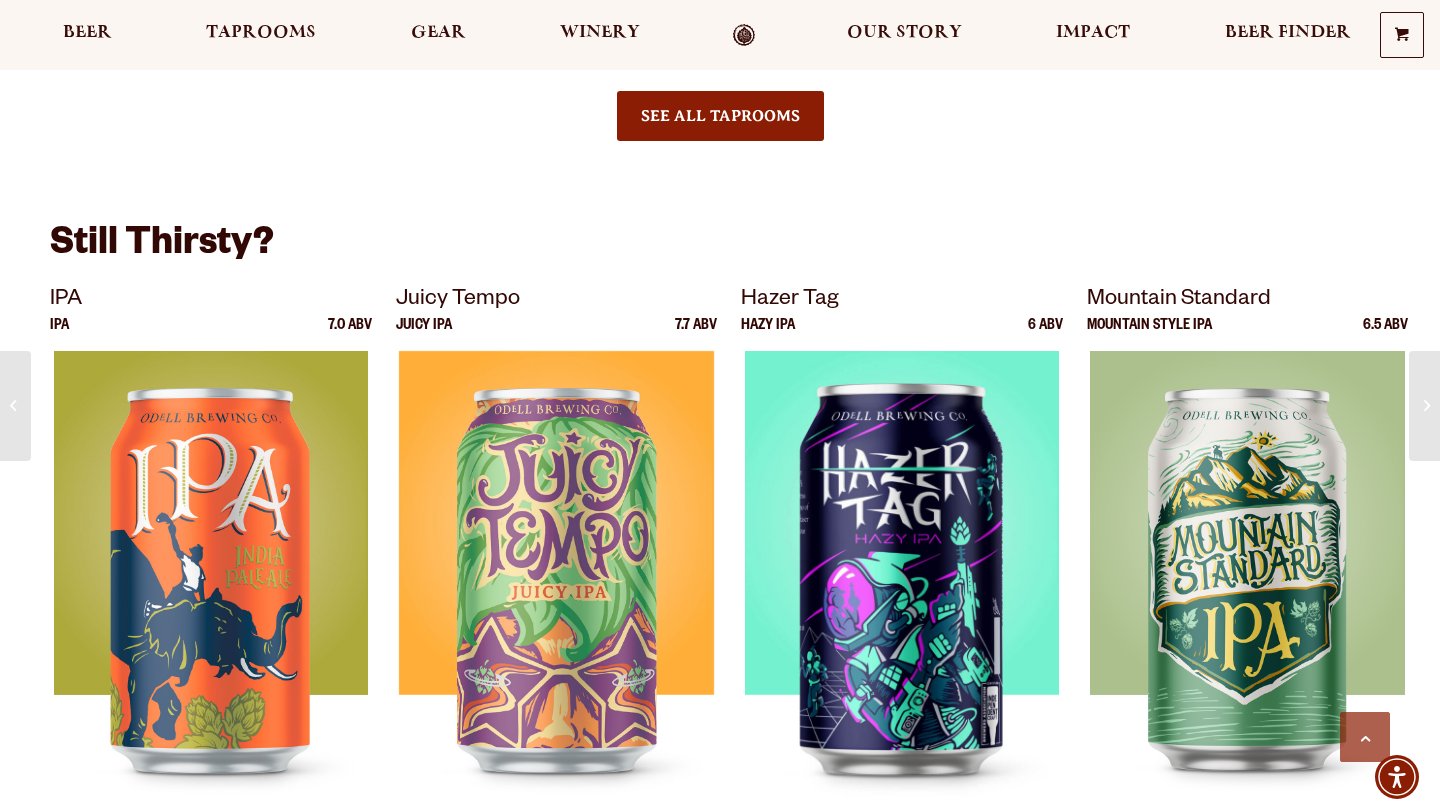 scroll, scrollTop: 2922, scrollLeft: 0, axis: vertical 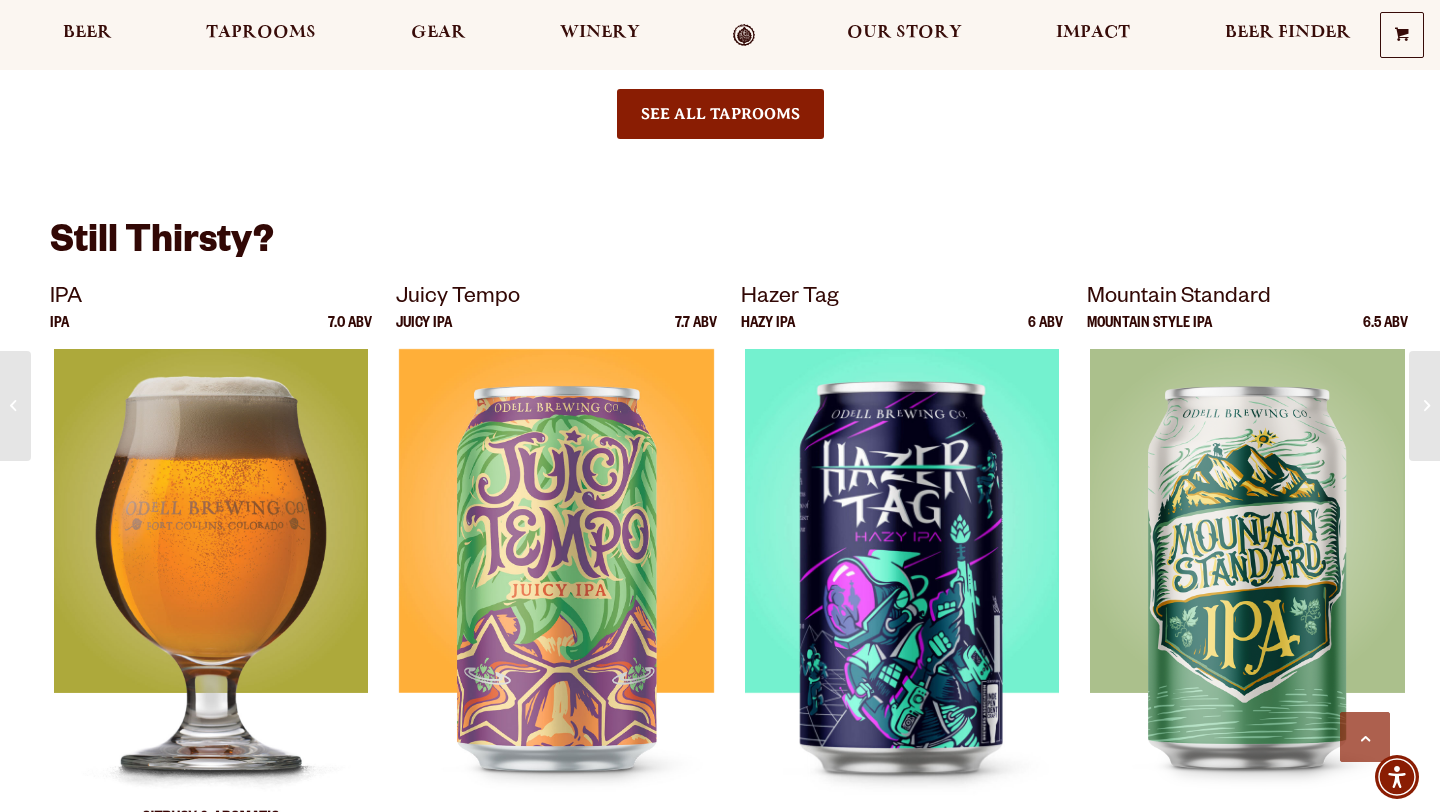click at bounding box center [211, 599] 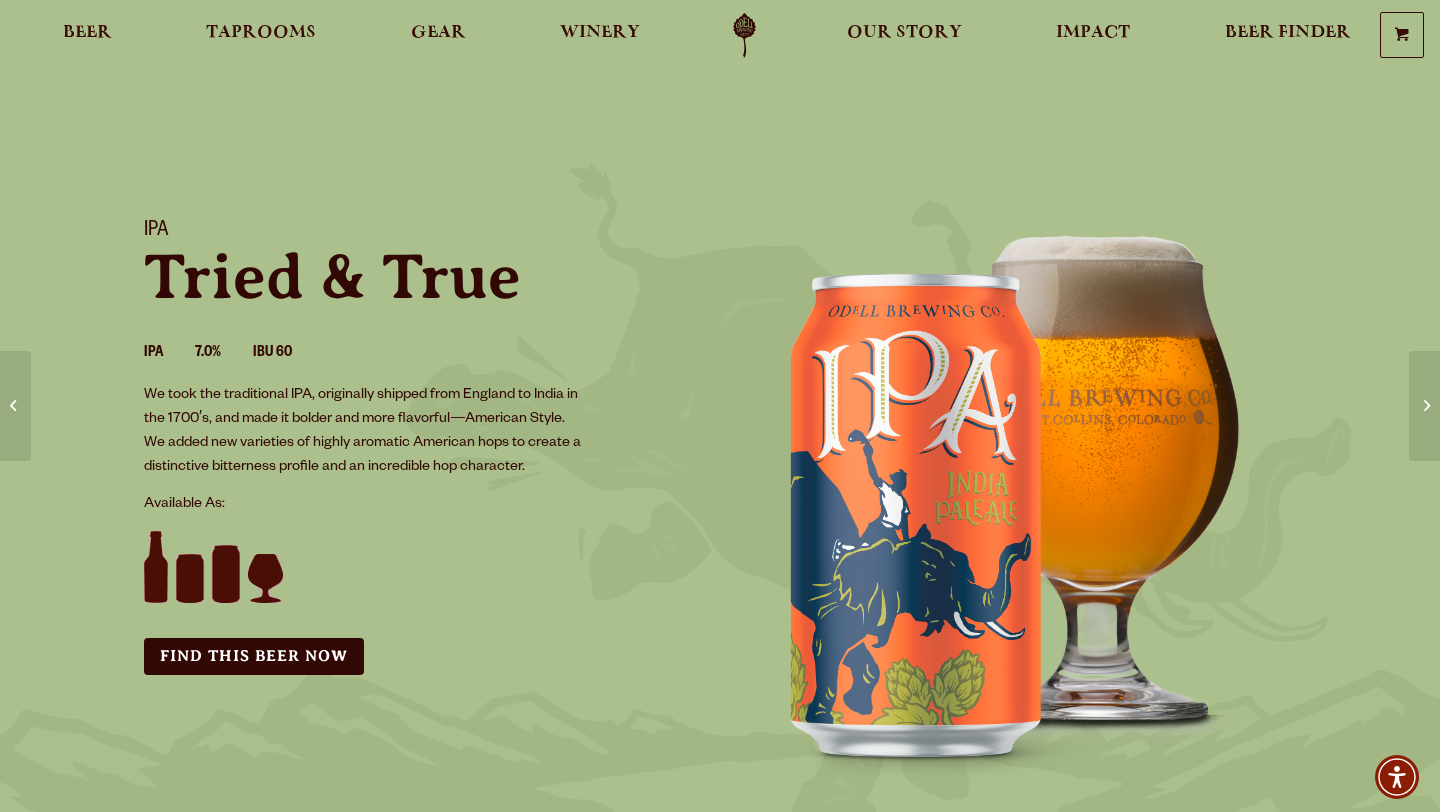 scroll, scrollTop: 0, scrollLeft: 0, axis: both 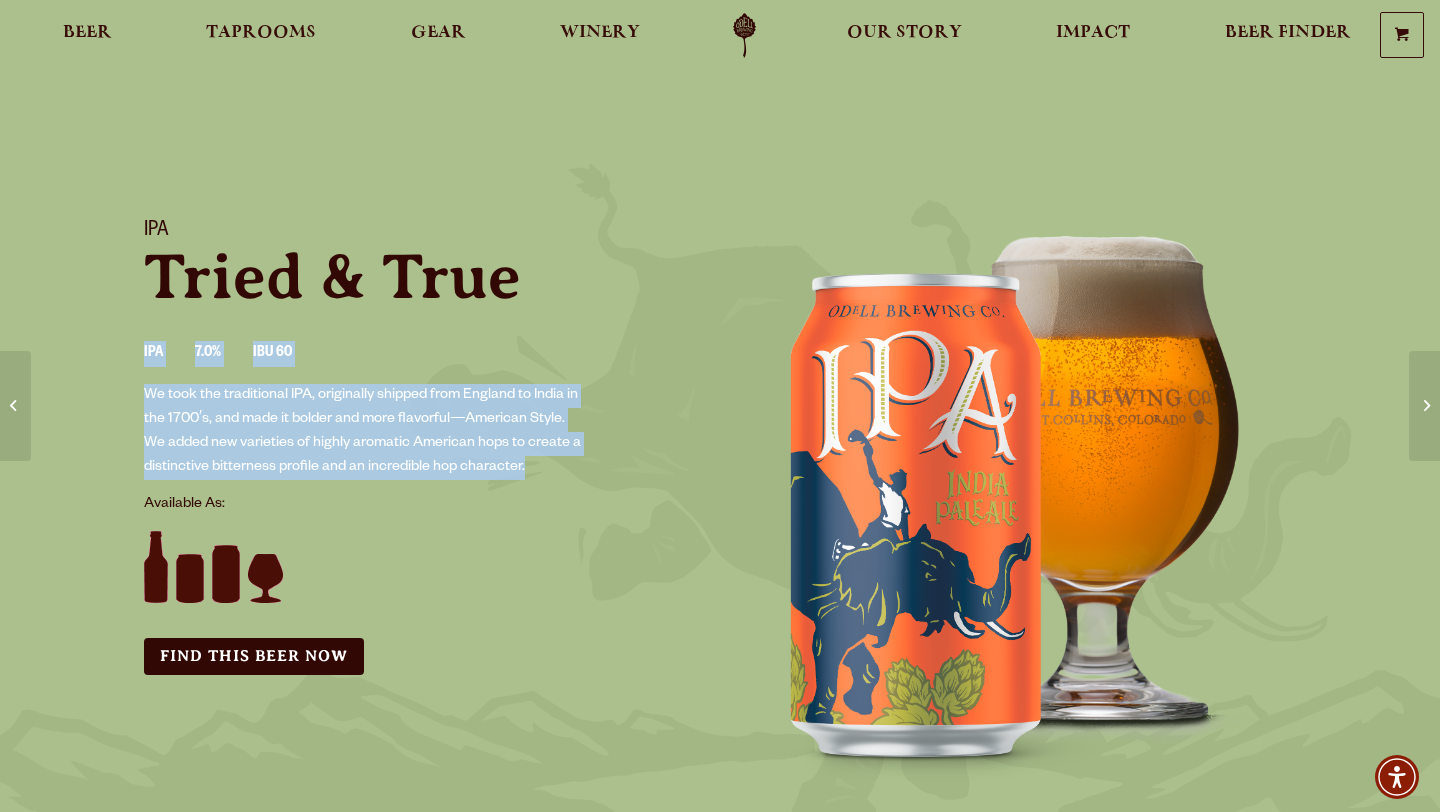 drag, startPoint x: 548, startPoint y: 459, endPoint x: 130, endPoint y: 343, distance: 433.79718 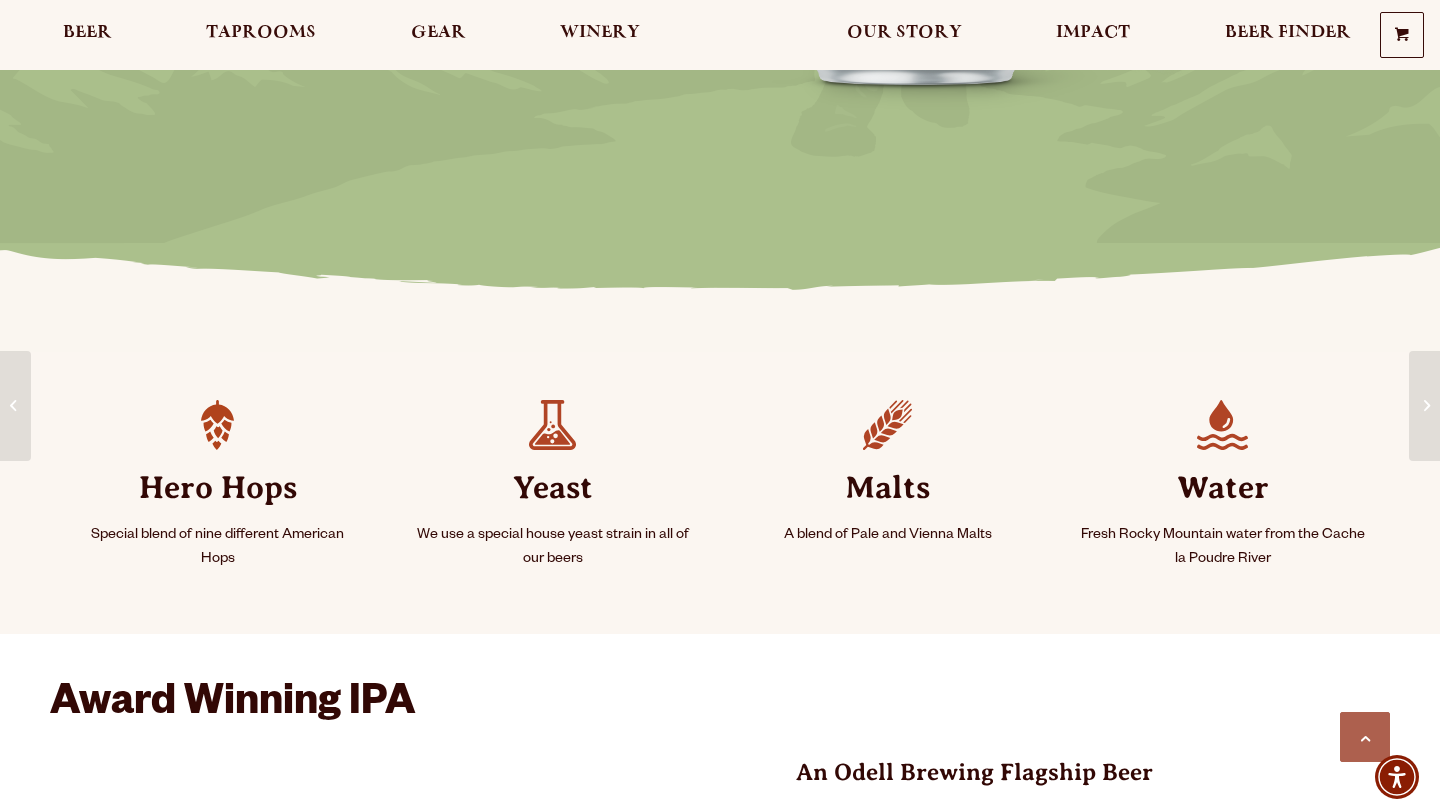 scroll, scrollTop: 694, scrollLeft: 0, axis: vertical 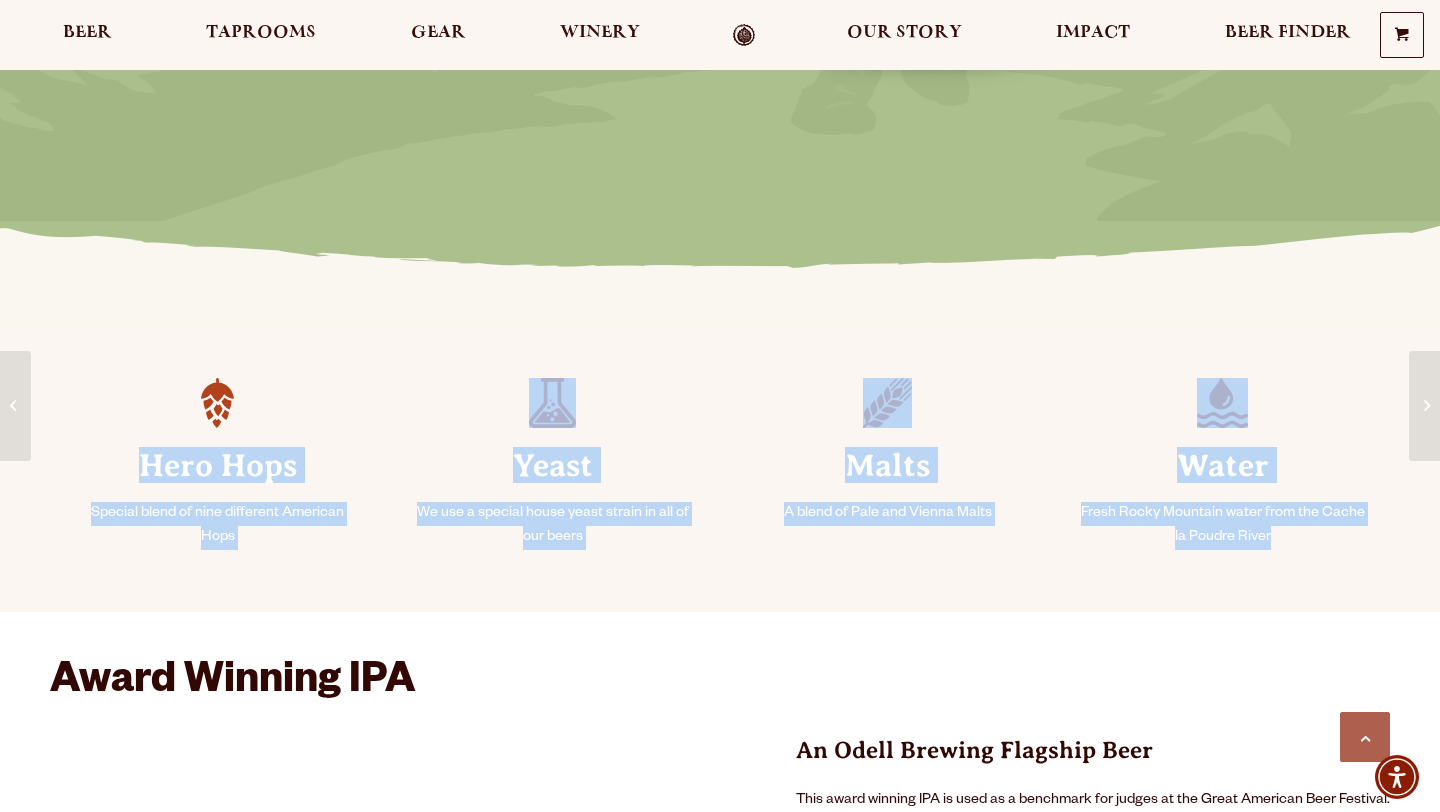 drag, startPoint x: 1301, startPoint y: 532, endPoint x: 113, endPoint y: 461, distance: 1190.1198 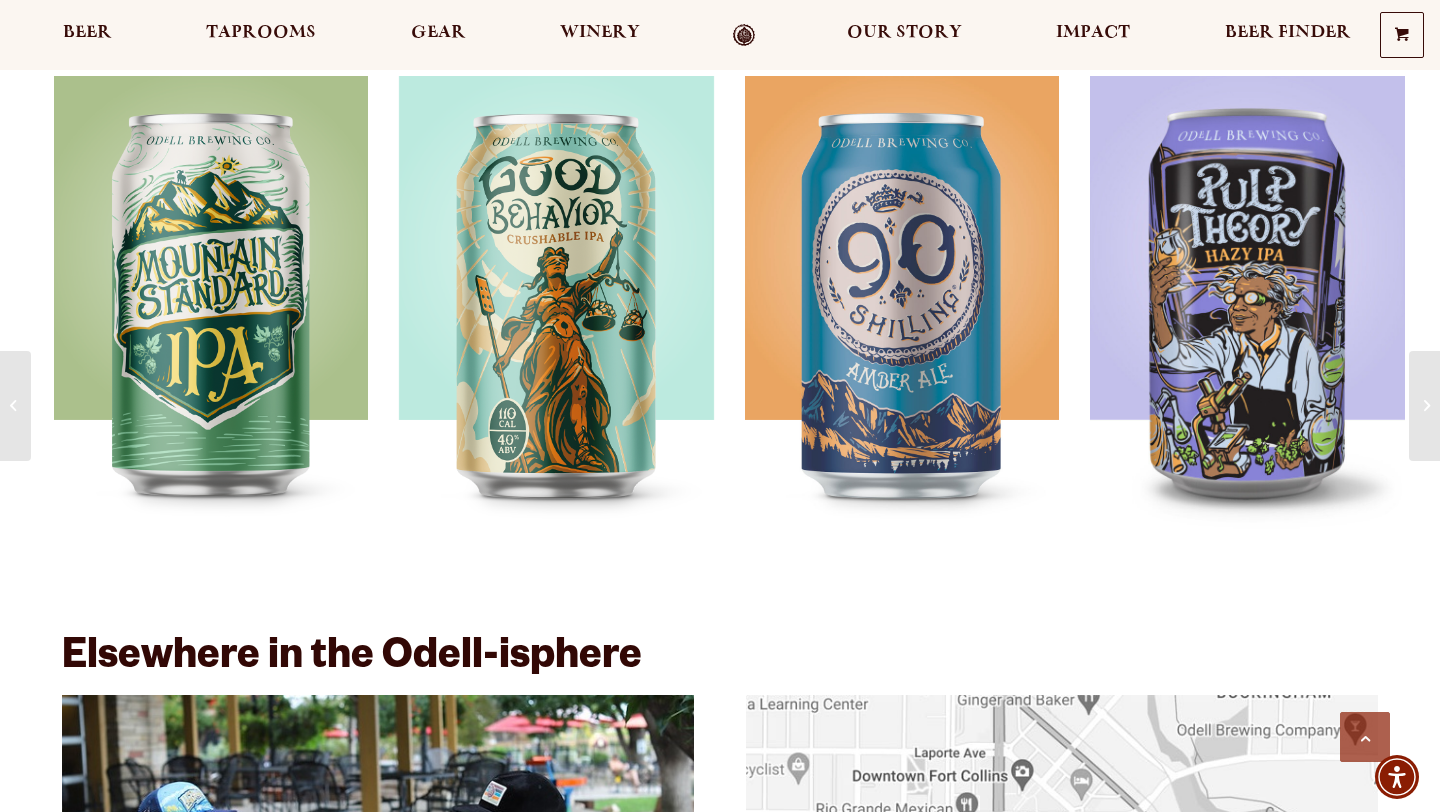 scroll, scrollTop: 2859, scrollLeft: 0, axis: vertical 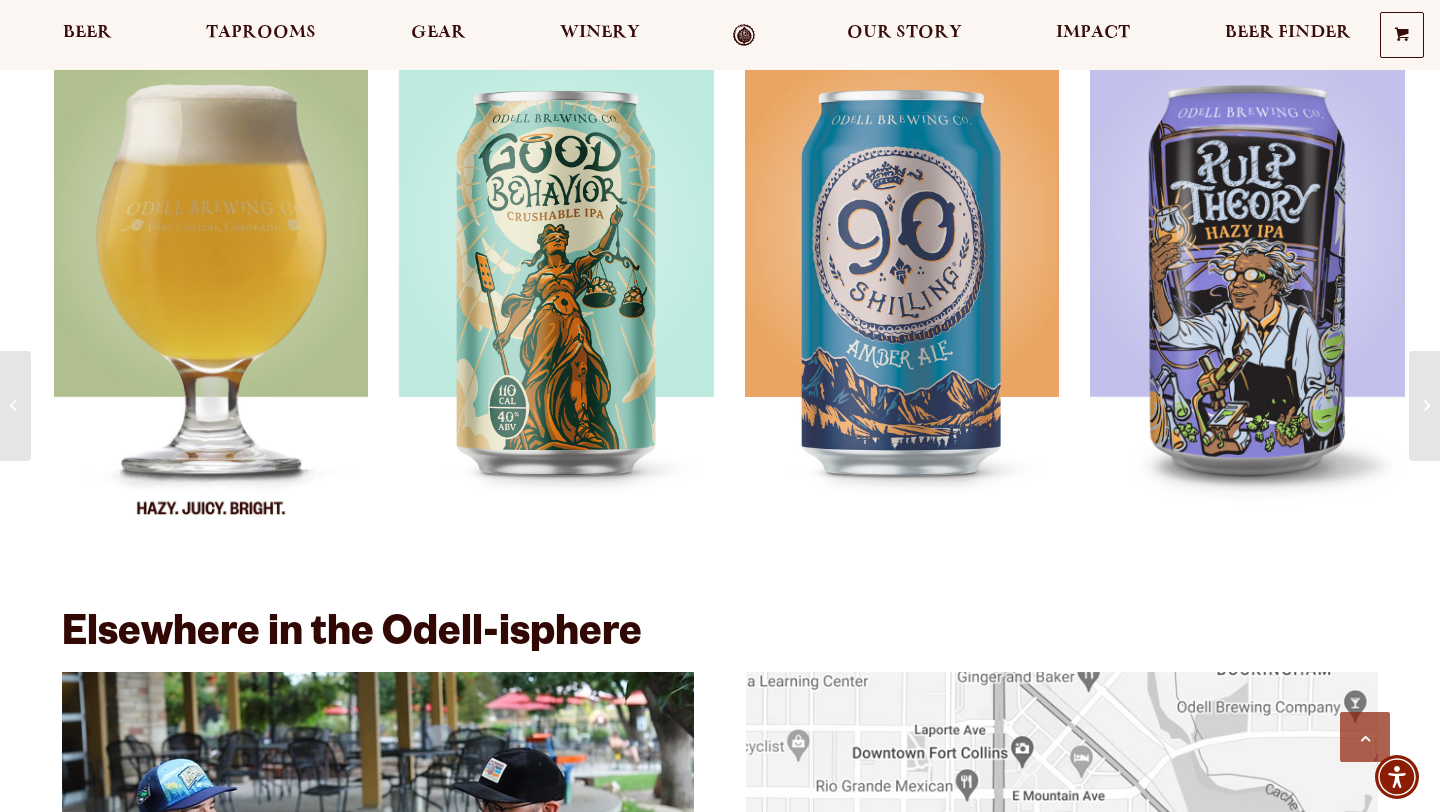 click at bounding box center [211, 303] 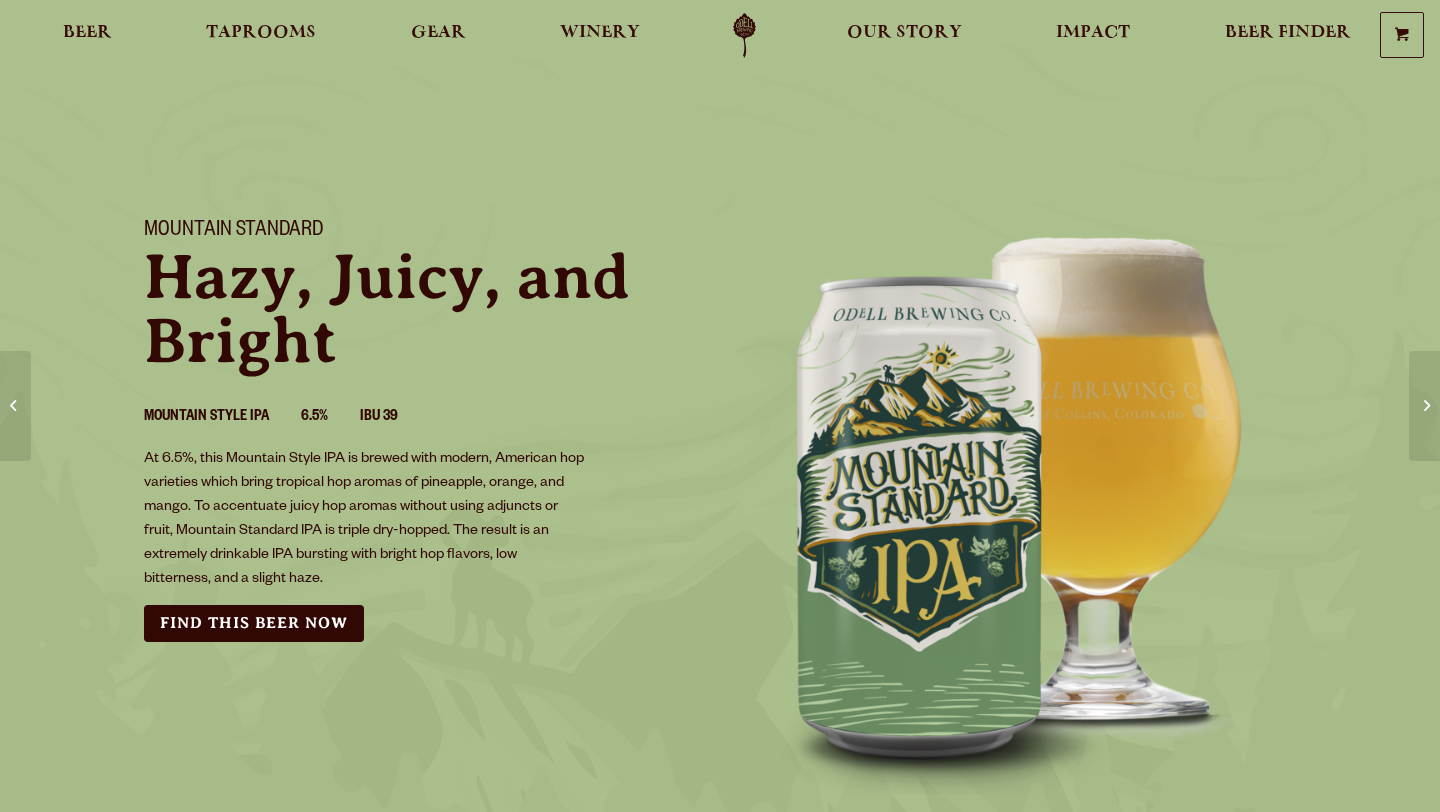 scroll, scrollTop: 0, scrollLeft: 0, axis: both 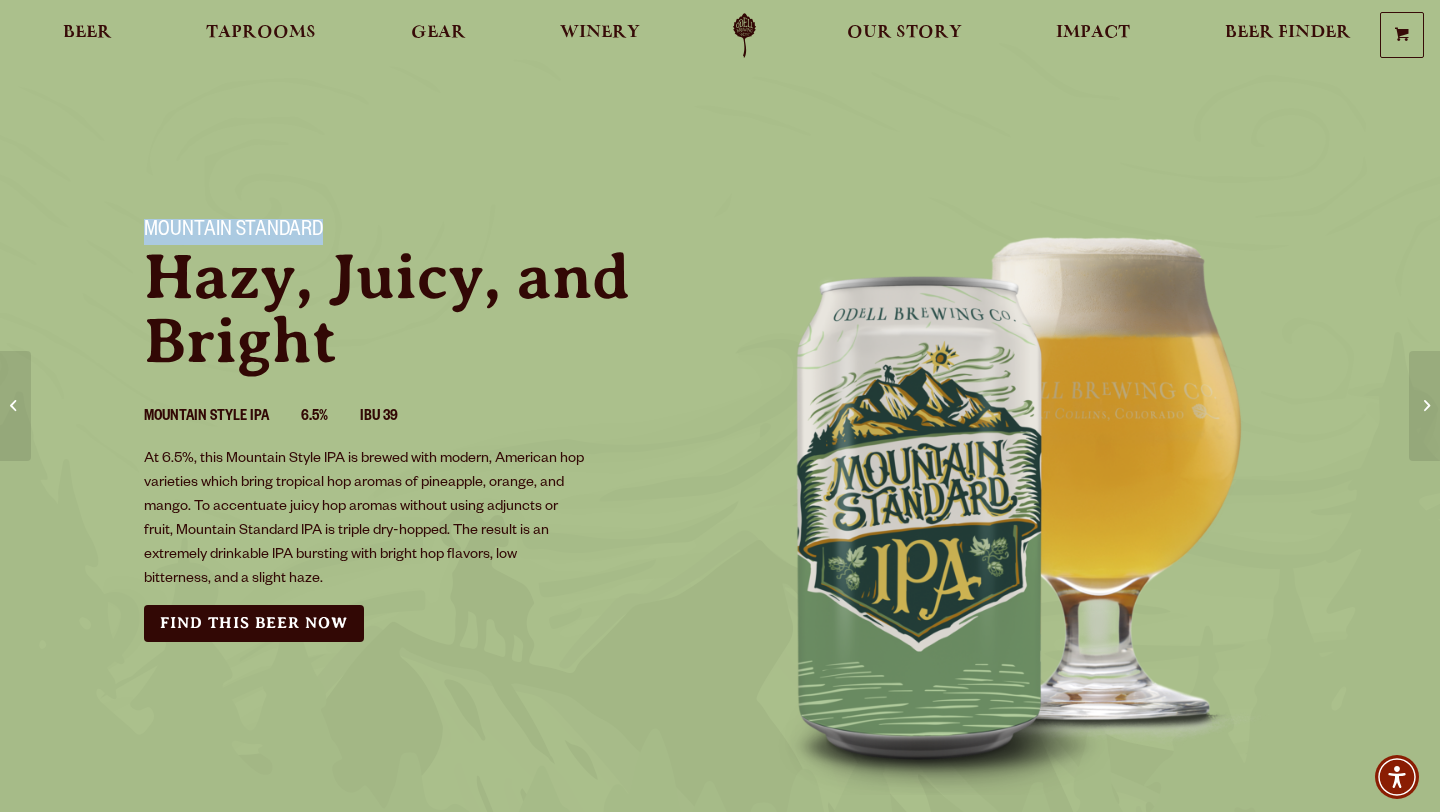 drag, startPoint x: 329, startPoint y: 223, endPoint x: 168, endPoint y: 214, distance: 161.25136 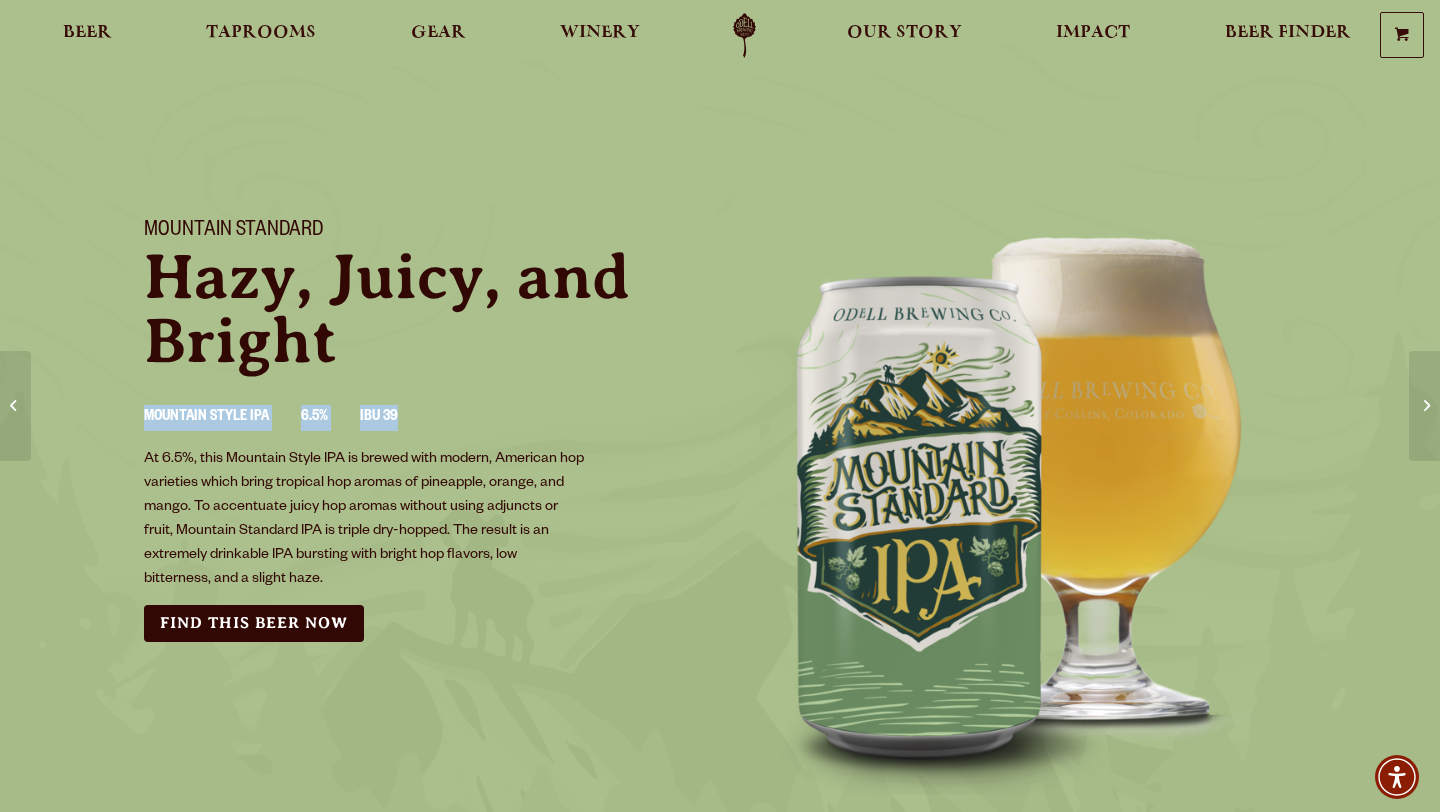 drag, startPoint x: 418, startPoint y: 417, endPoint x: 136, endPoint y: 428, distance: 282.21445 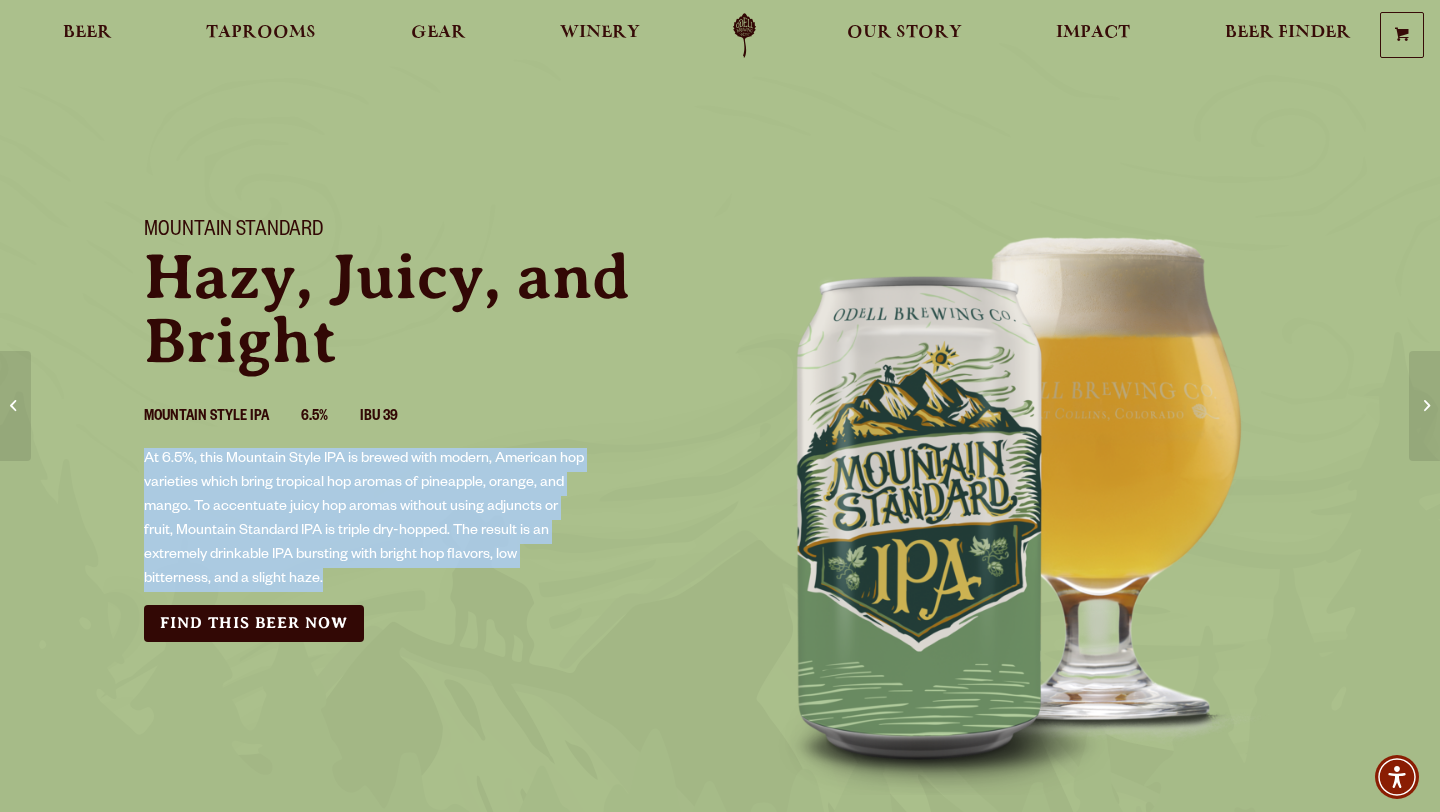 drag, startPoint x: 357, startPoint y: 579, endPoint x: 122, endPoint y: 450, distance: 268.07834 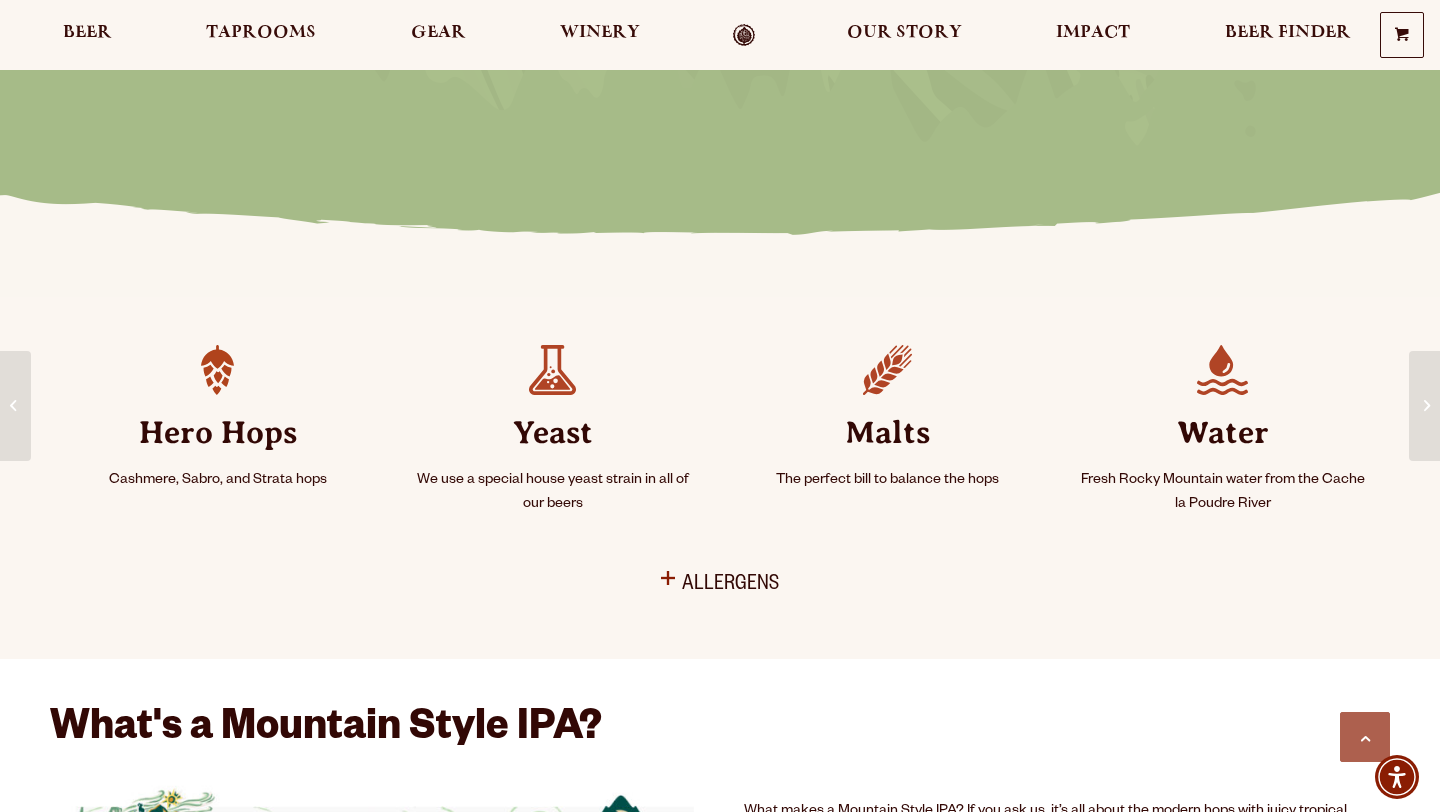scroll, scrollTop: 729, scrollLeft: 0, axis: vertical 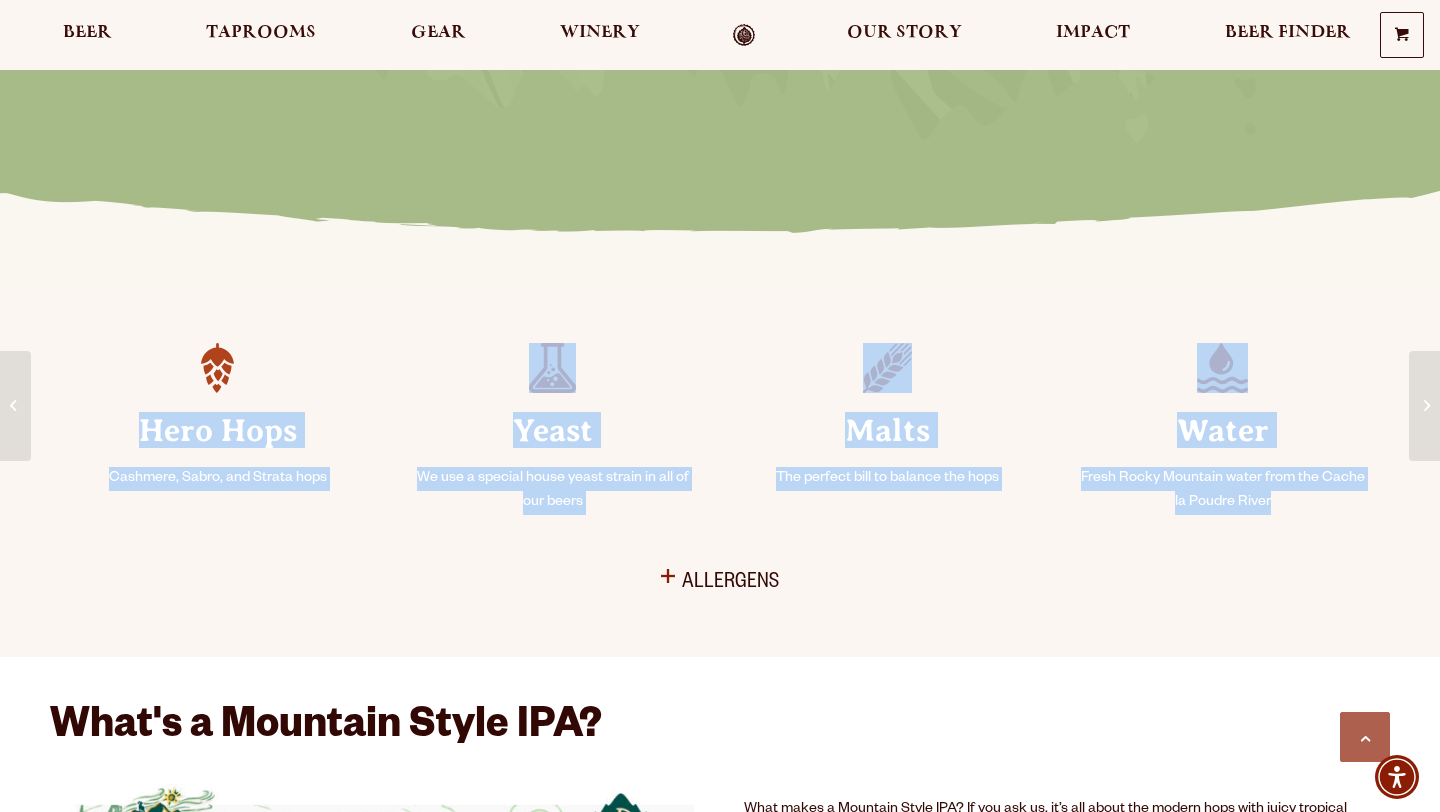 drag, startPoint x: 1279, startPoint y: 503, endPoint x: 131, endPoint y: 439, distance: 1149.7826 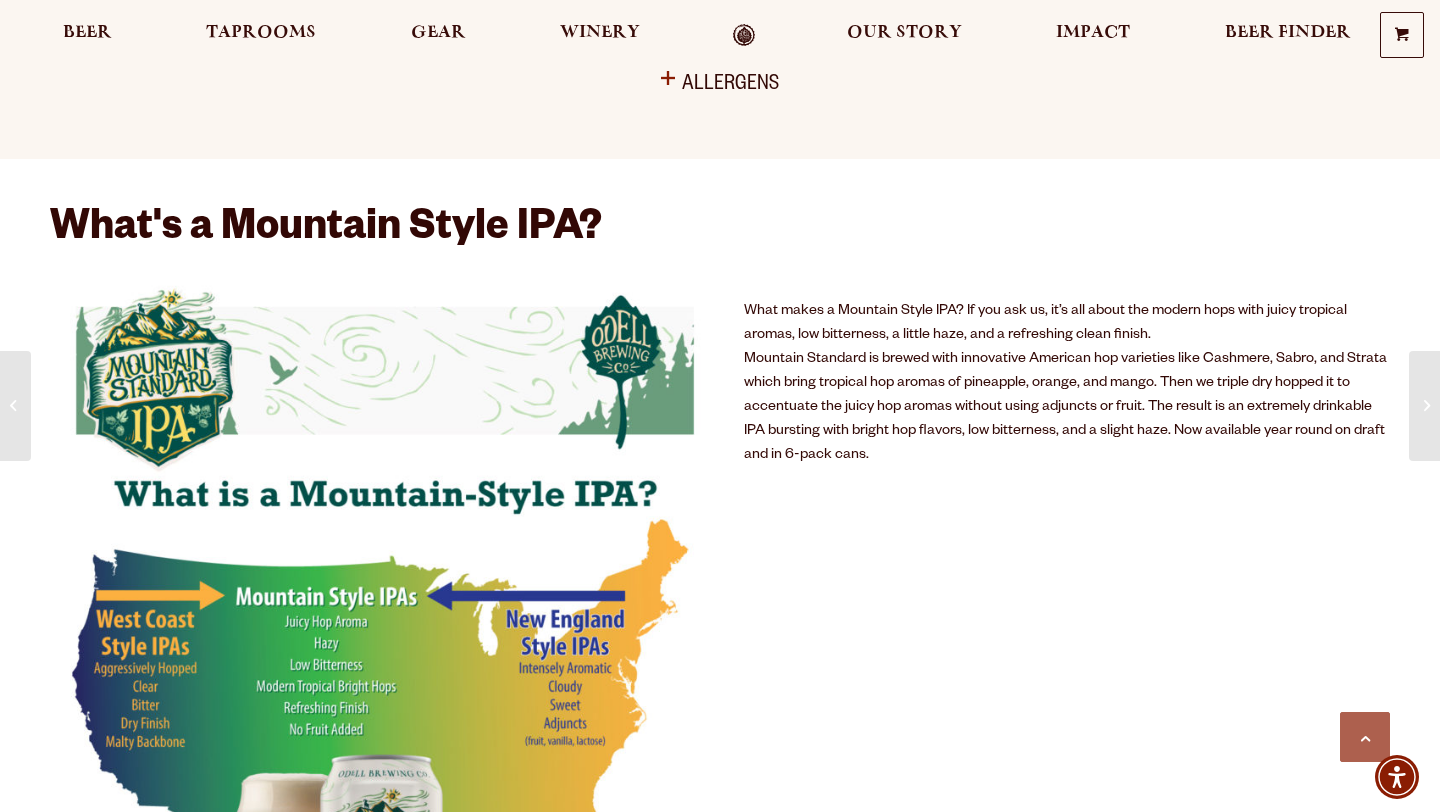 scroll, scrollTop: 1229, scrollLeft: 0, axis: vertical 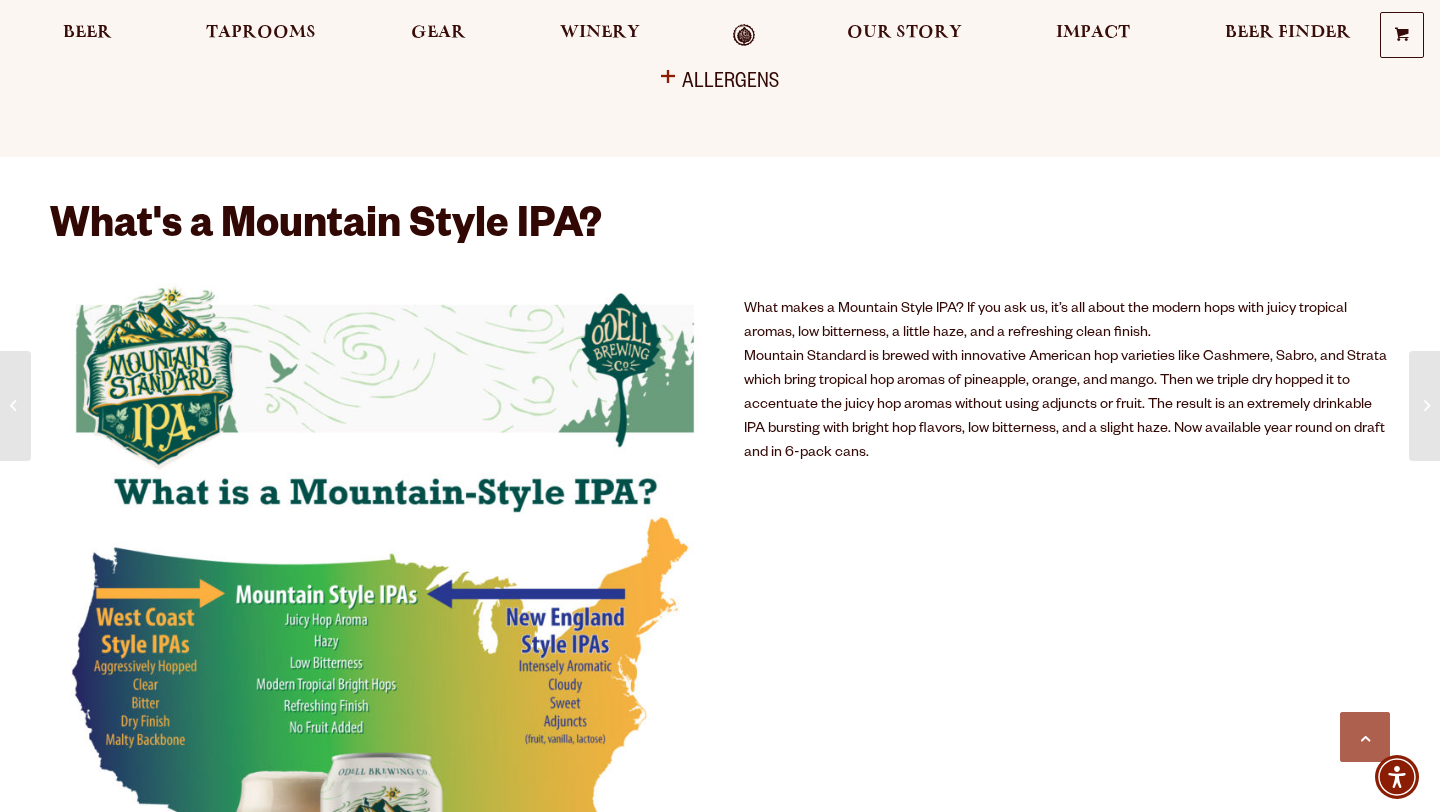 drag, startPoint x: 892, startPoint y: 461, endPoint x: 743, endPoint y: 315, distance: 208.60728 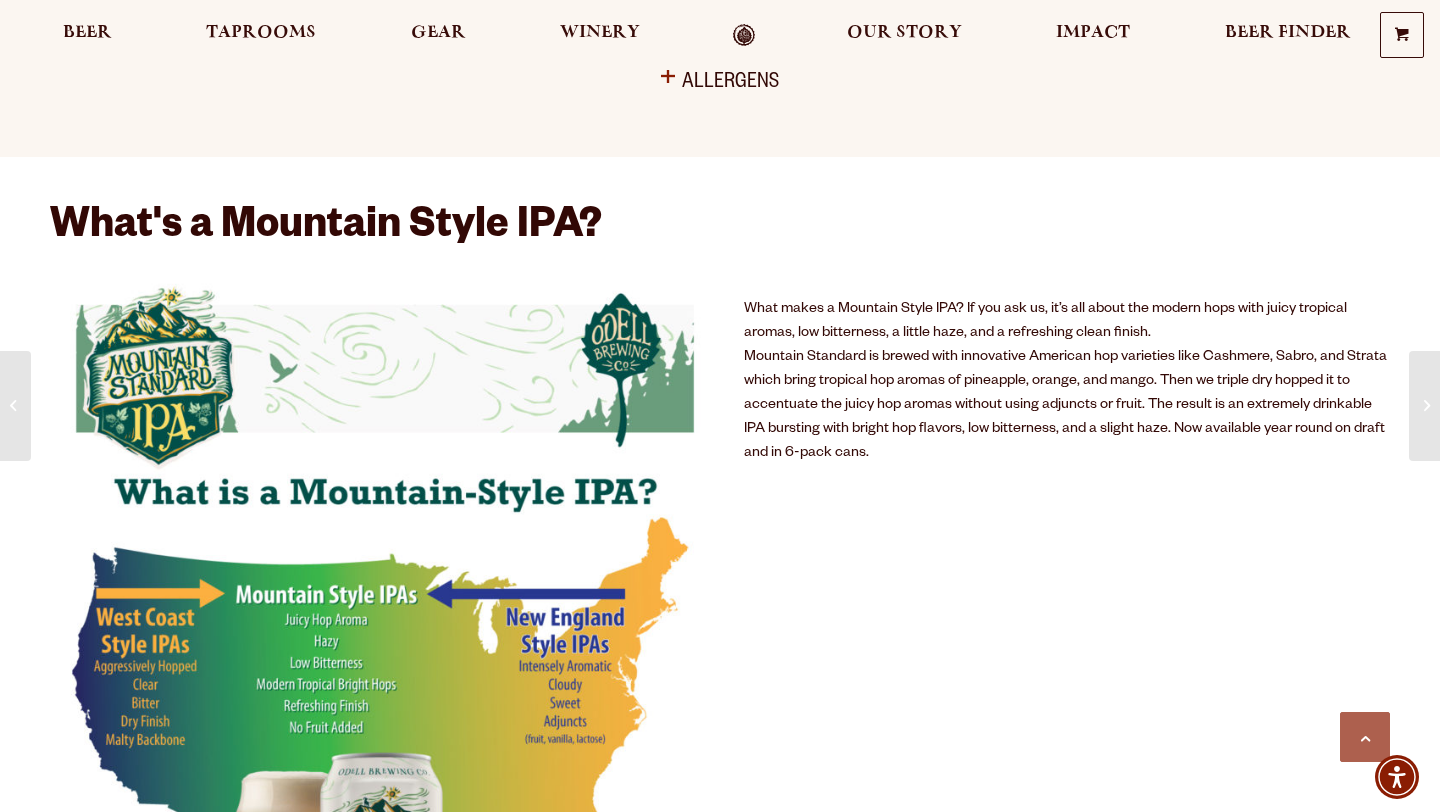 copy on "What makes a Mountain Style IPA? If you ask us, it’s all about the modern hops with juicy tropical aromas, low bitterness, a little haze, and a refreshing clean finish. ⁣
Mountain Standard is brewed with innovative American hop varieties like Cashmere, Sabro, and Strata which bring tropical hop aromas of pineapple, orange, and mango. Then we triple dry hopped it to accentuate the juicy hop aromas without using adjuncts or fruit. The result is an extremely drinkable IPA bursting with bright hop flavors, low bitterness, and a slight haze. Now available year round on draft and in 6-pack cans.⁣" 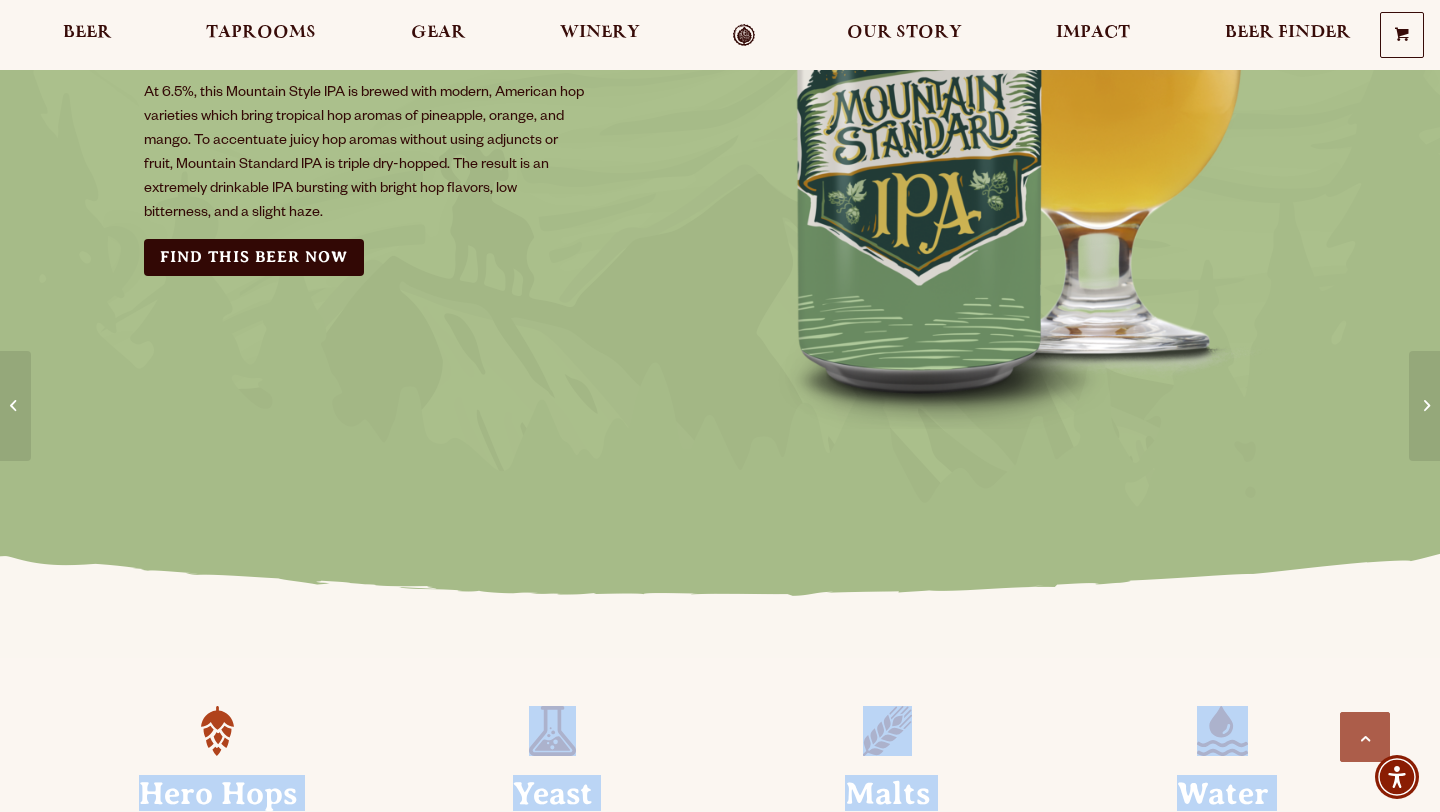 scroll, scrollTop: 0, scrollLeft: 0, axis: both 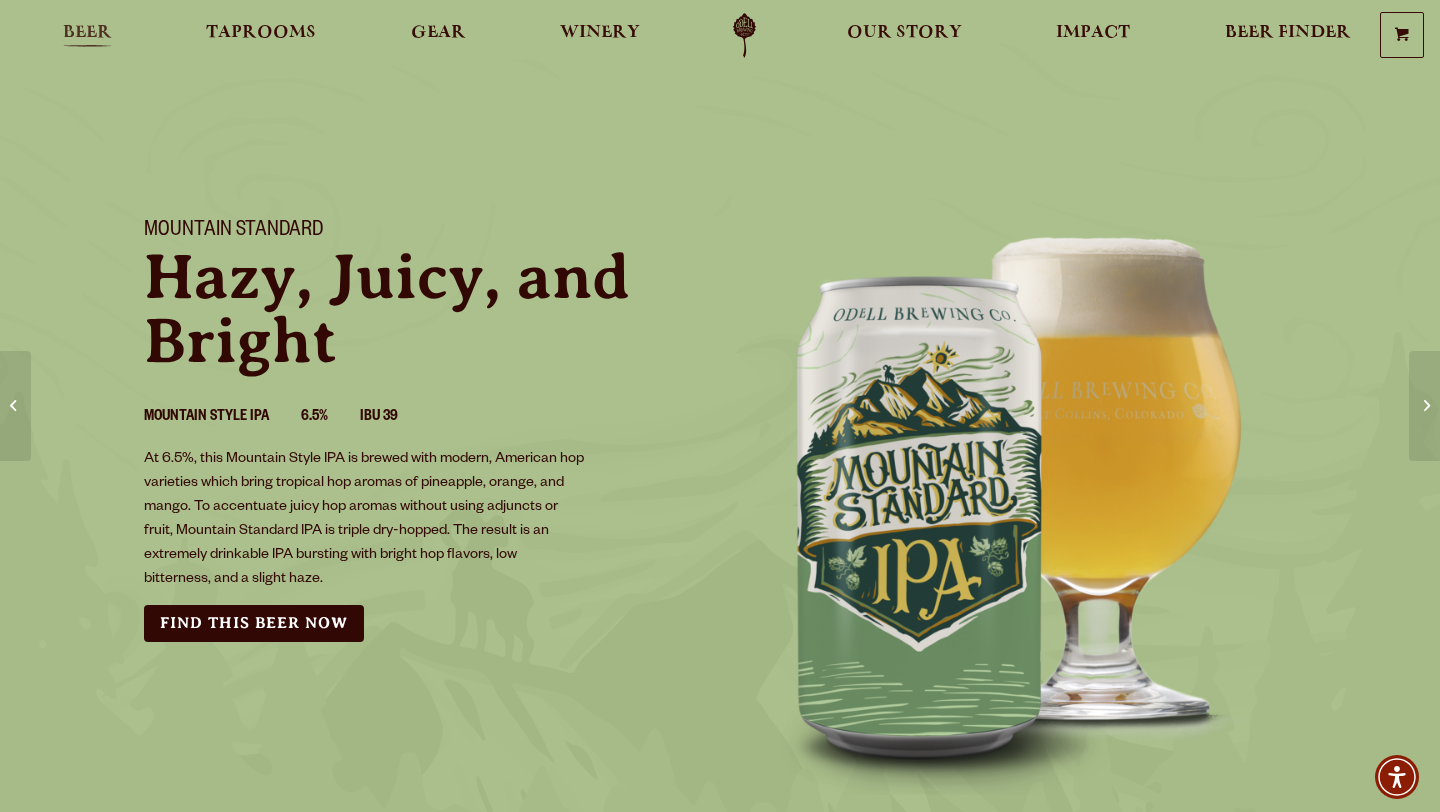 click on "Beer" at bounding box center (87, 33) 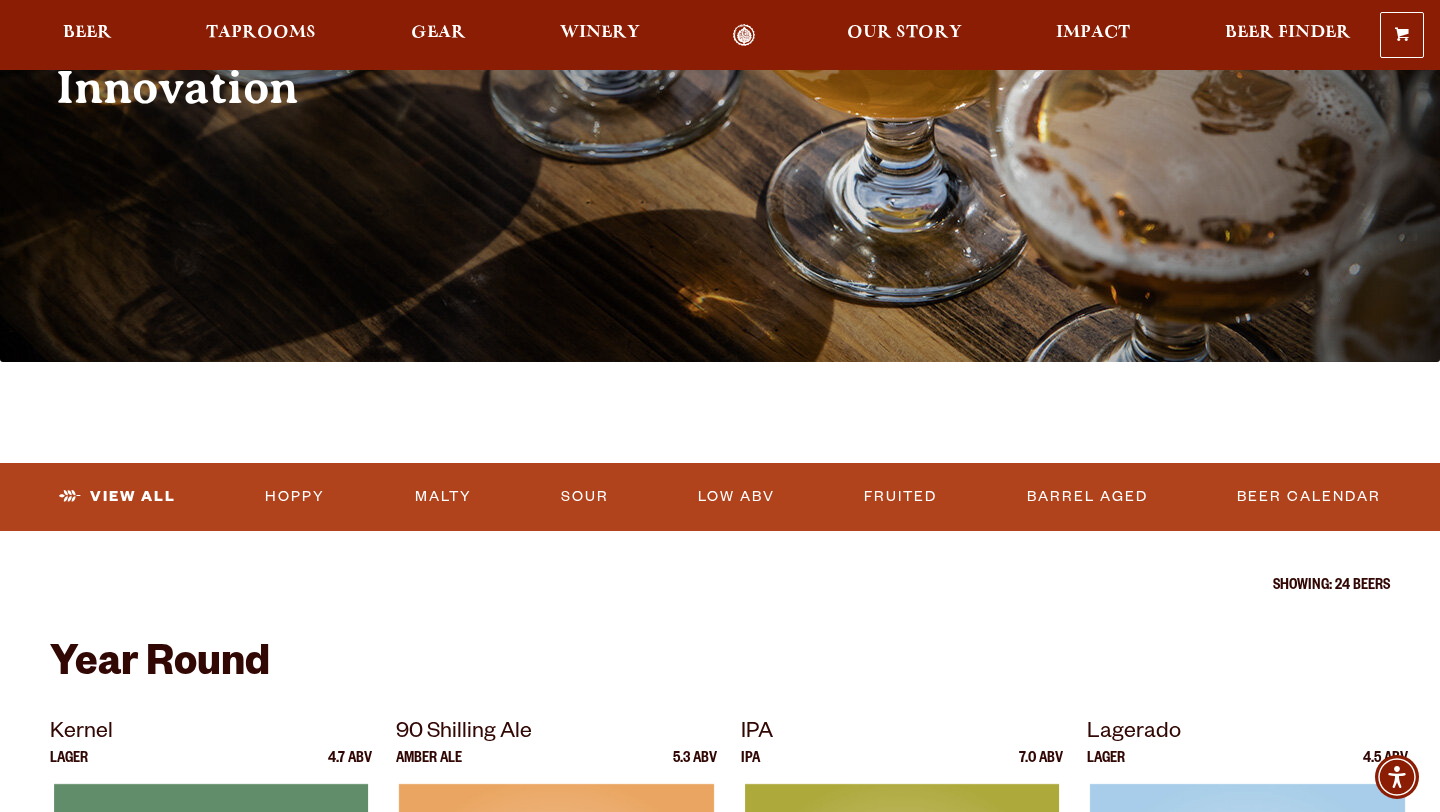 scroll, scrollTop: 298, scrollLeft: 0, axis: vertical 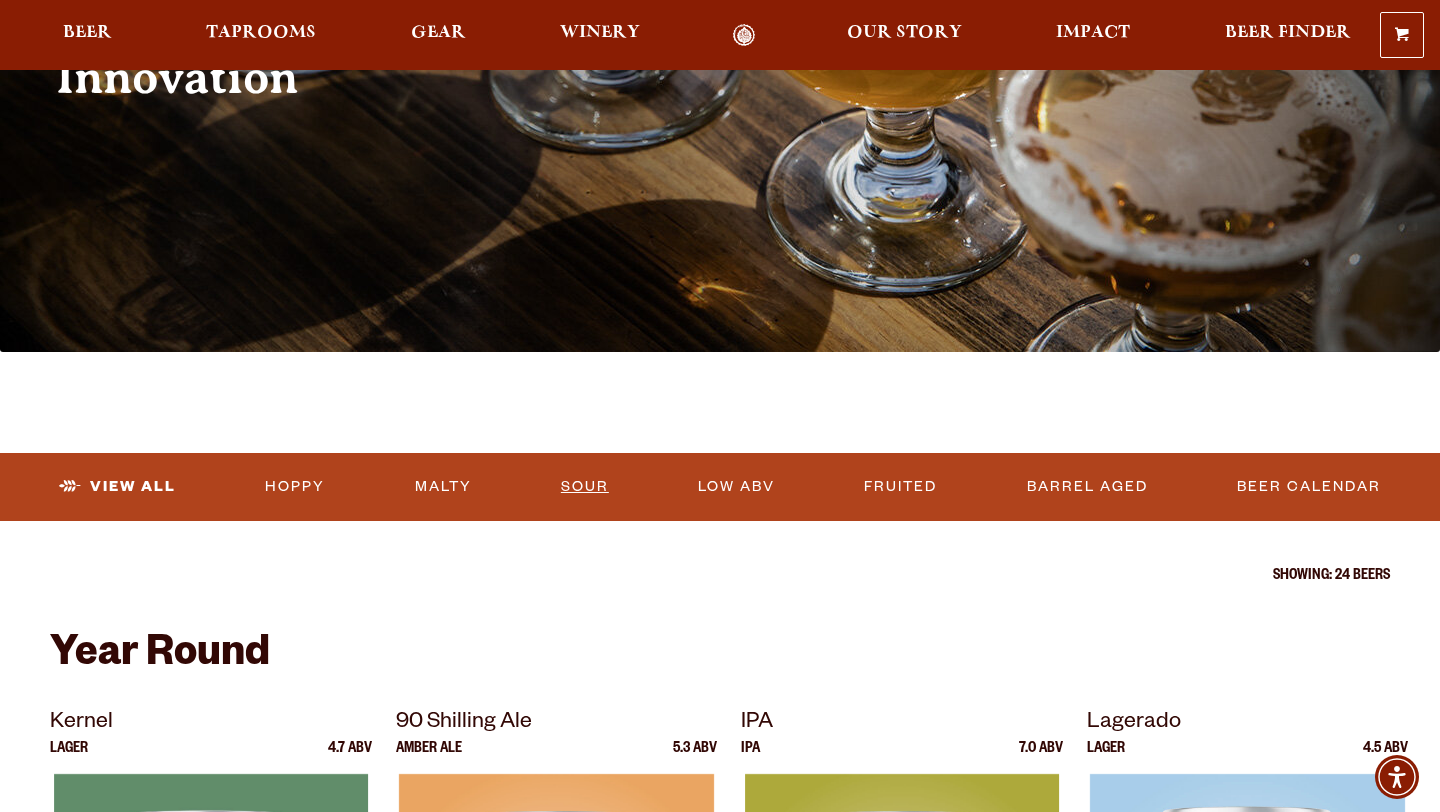 click on "Sour" at bounding box center (585, 487) 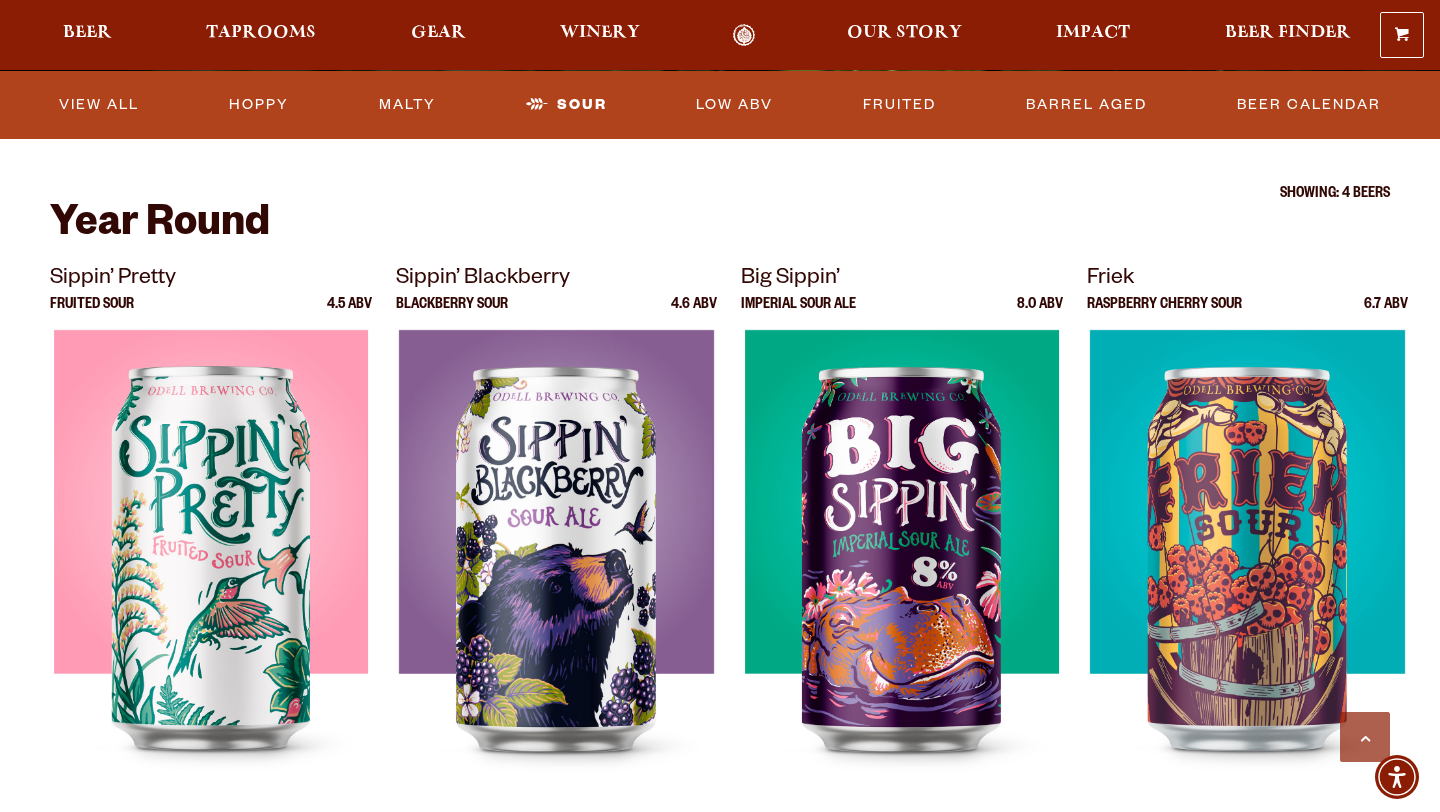 scroll, scrollTop: 587, scrollLeft: 0, axis: vertical 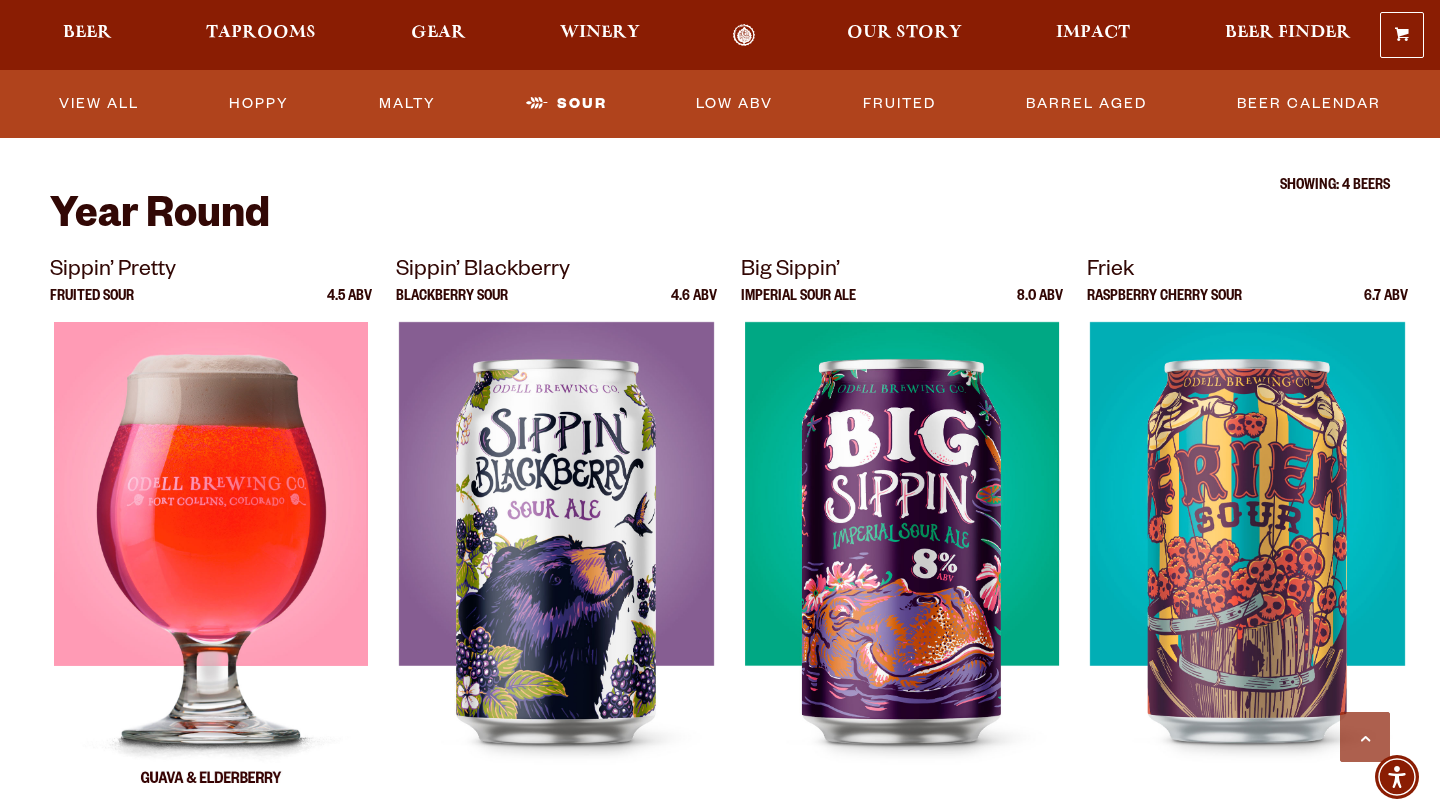 click at bounding box center [211, 572] 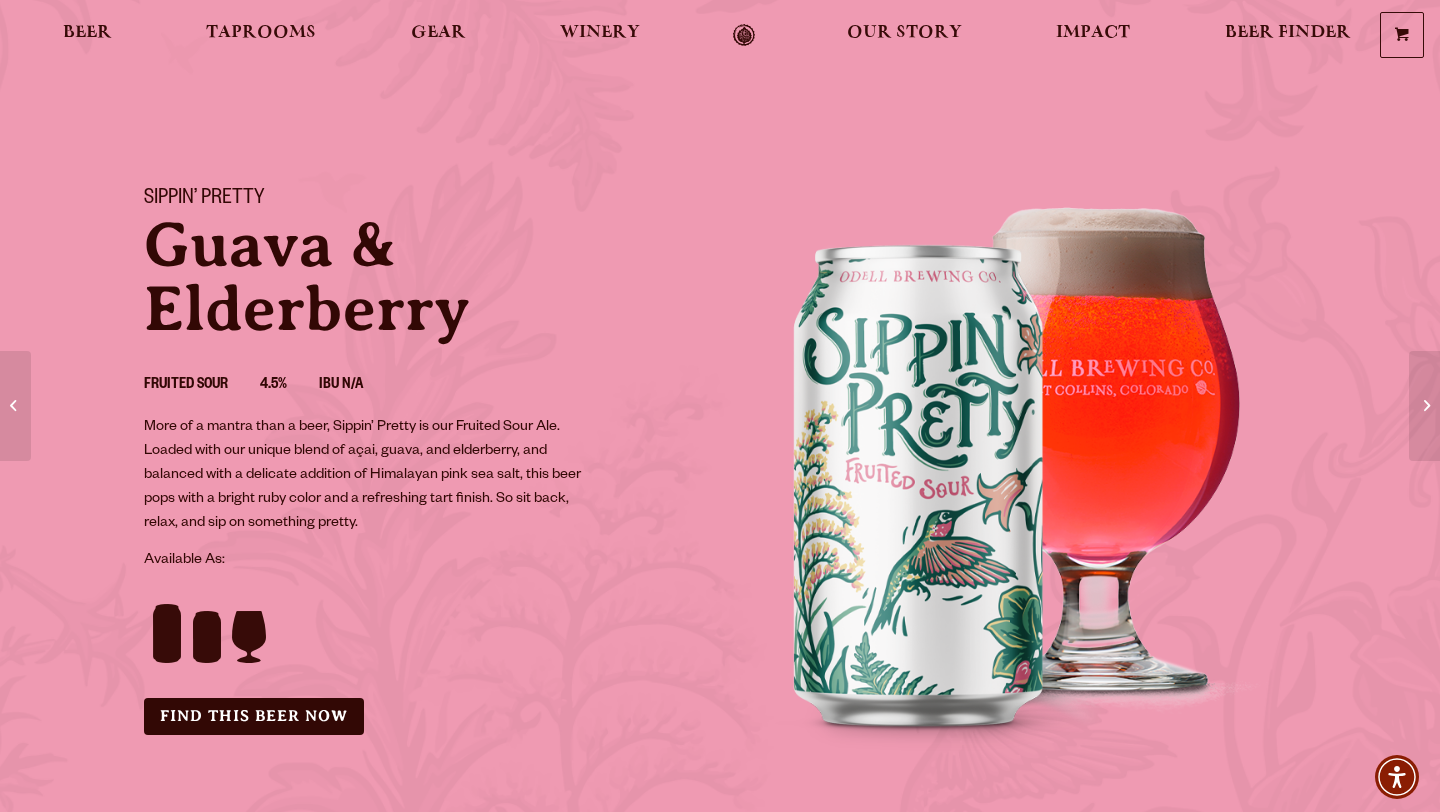 scroll, scrollTop: 35, scrollLeft: 0, axis: vertical 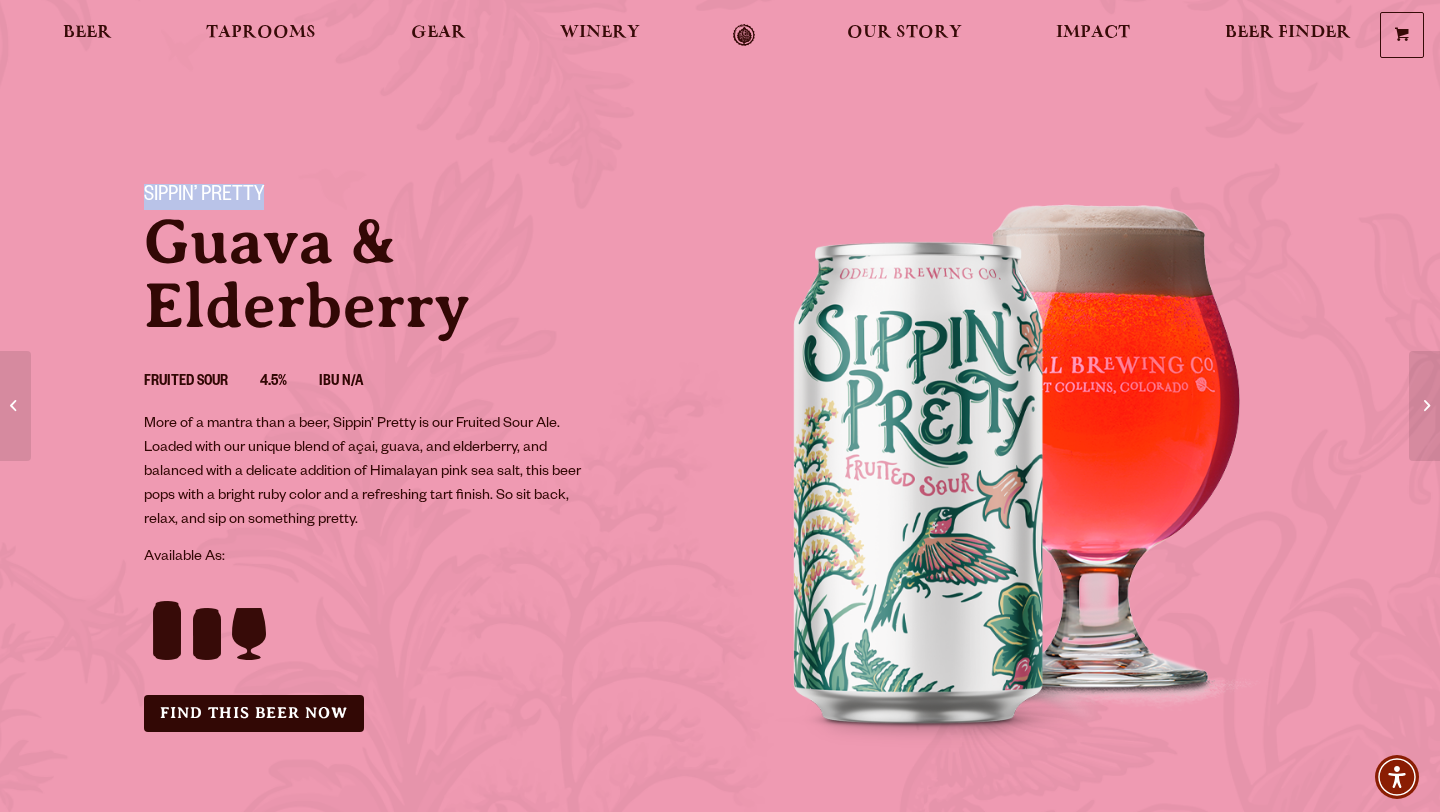 drag, startPoint x: 286, startPoint y: 192, endPoint x: 134, endPoint y: 194, distance: 152.01315 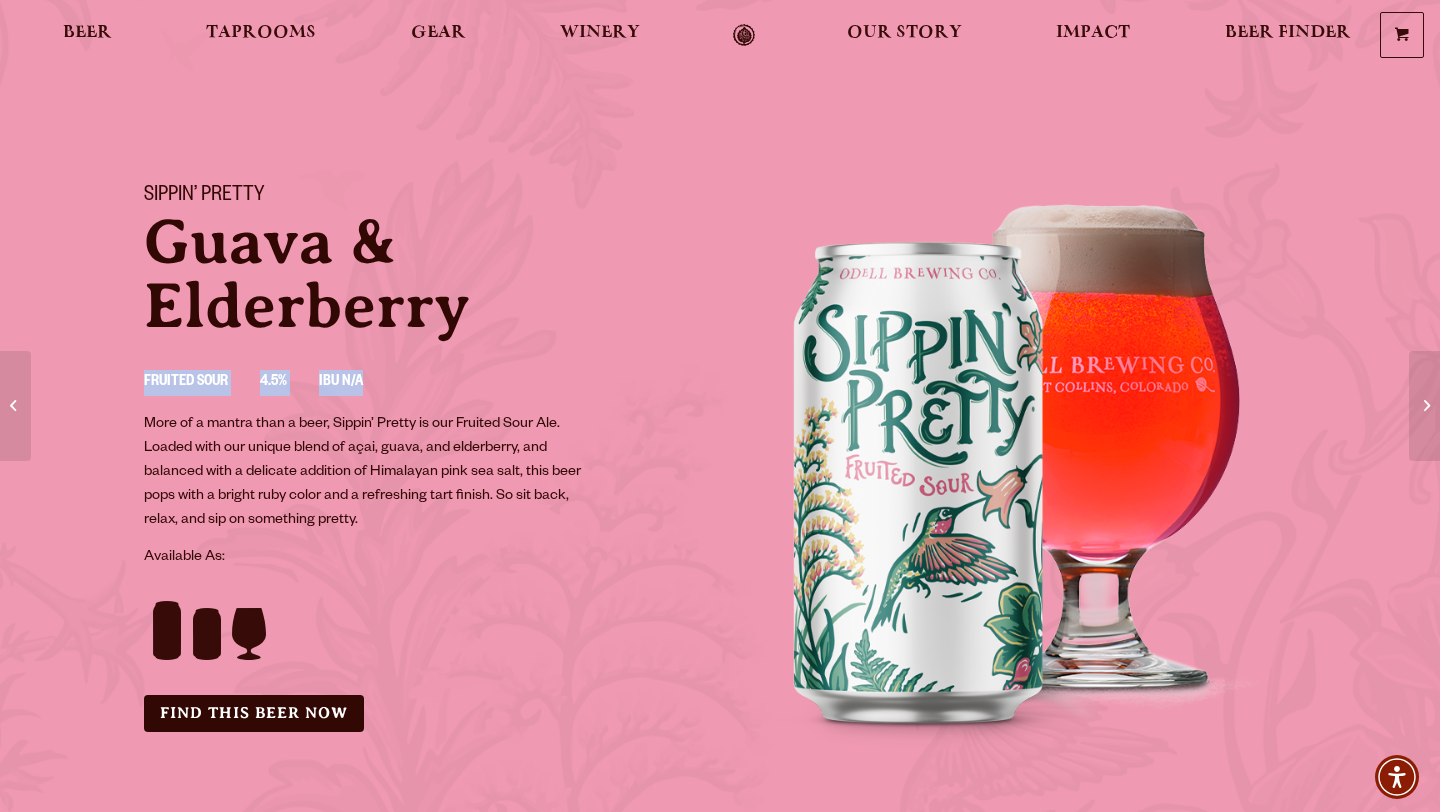 drag, startPoint x: 379, startPoint y: 374, endPoint x: 141, endPoint y: 372, distance: 238.0084 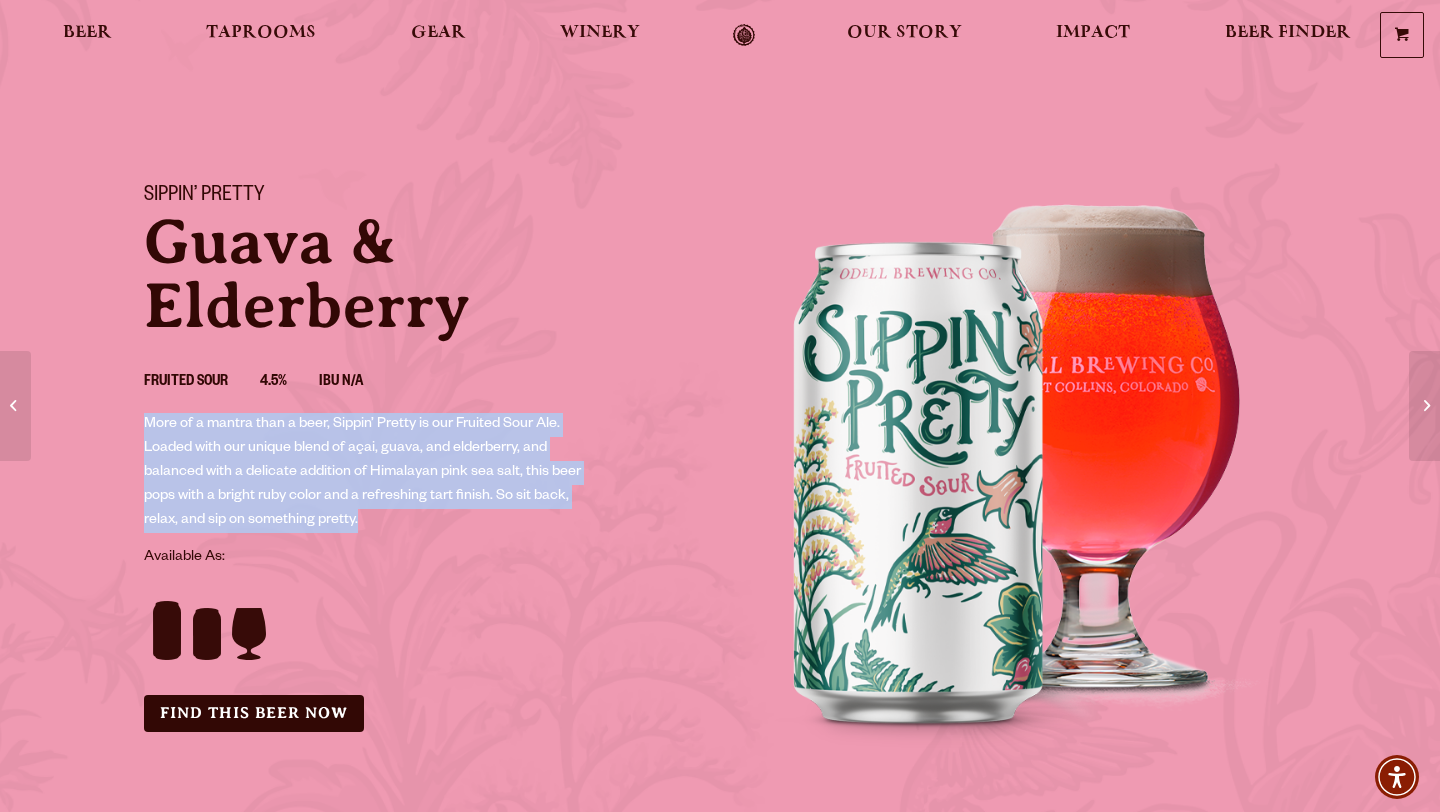 drag, startPoint x: 373, startPoint y: 526, endPoint x: 135, endPoint y: 425, distance: 258.544 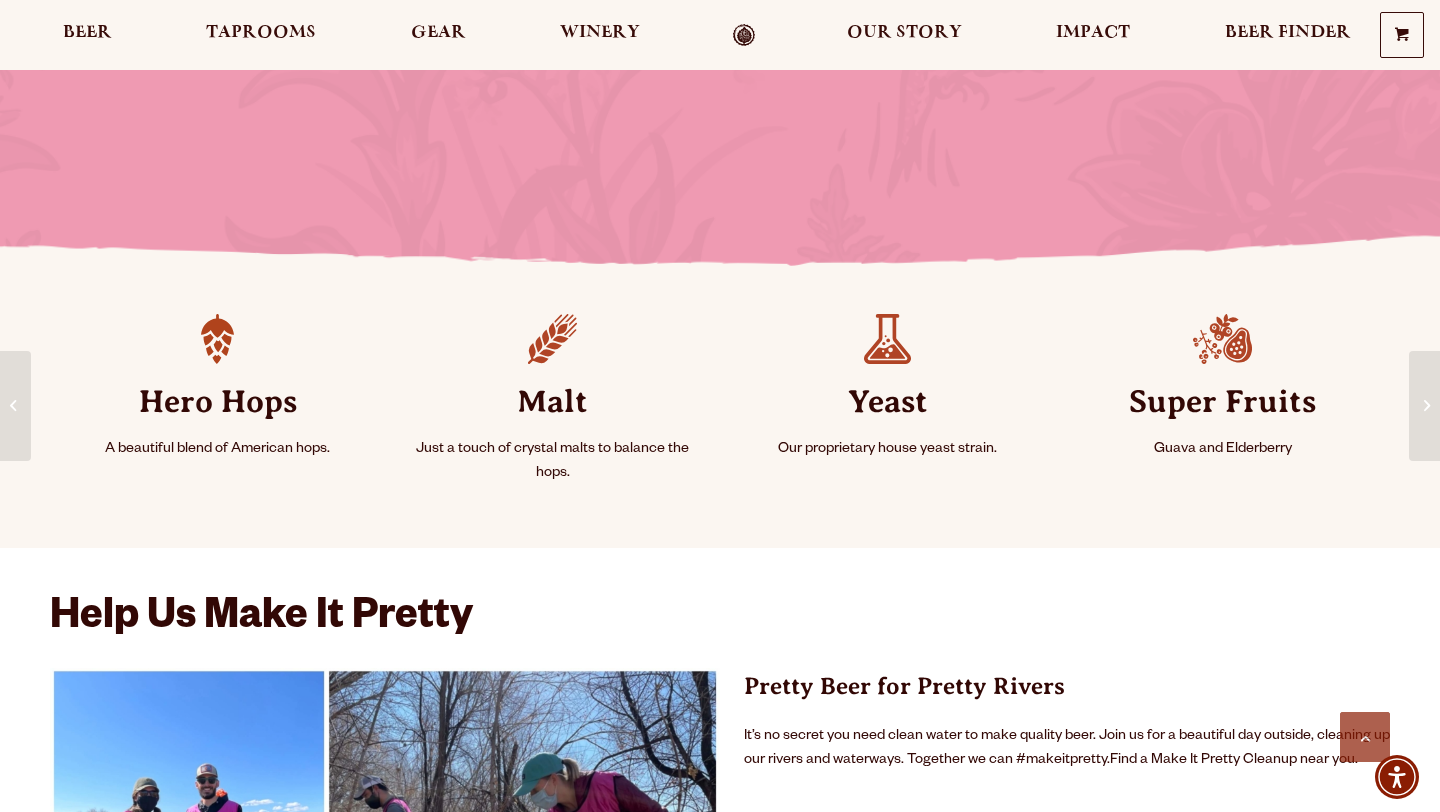 scroll, scrollTop: 764, scrollLeft: 0, axis: vertical 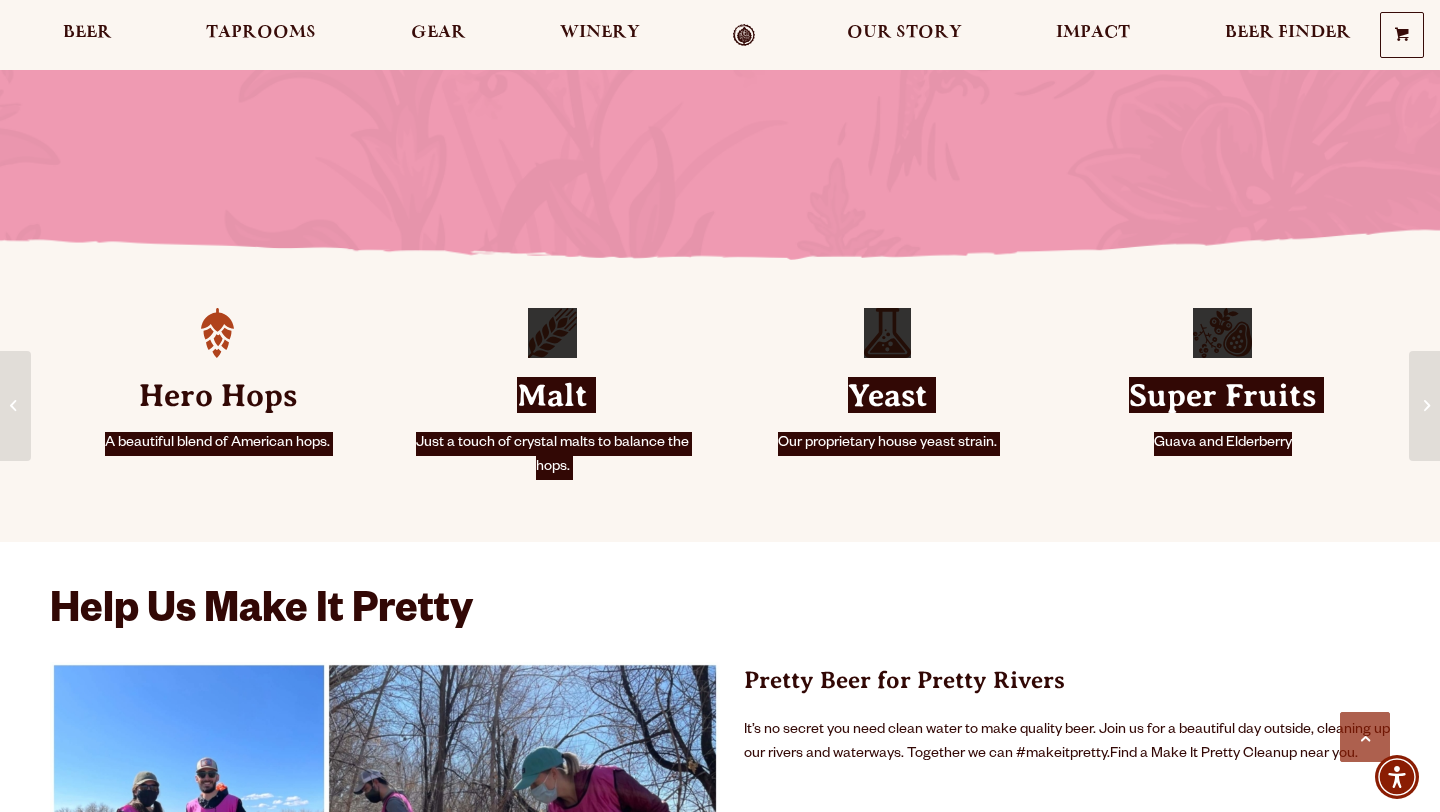 drag, startPoint x: 1314, startPoint y: 448, endPoint x: 134, endPoint y: 411, distance: 1180.58 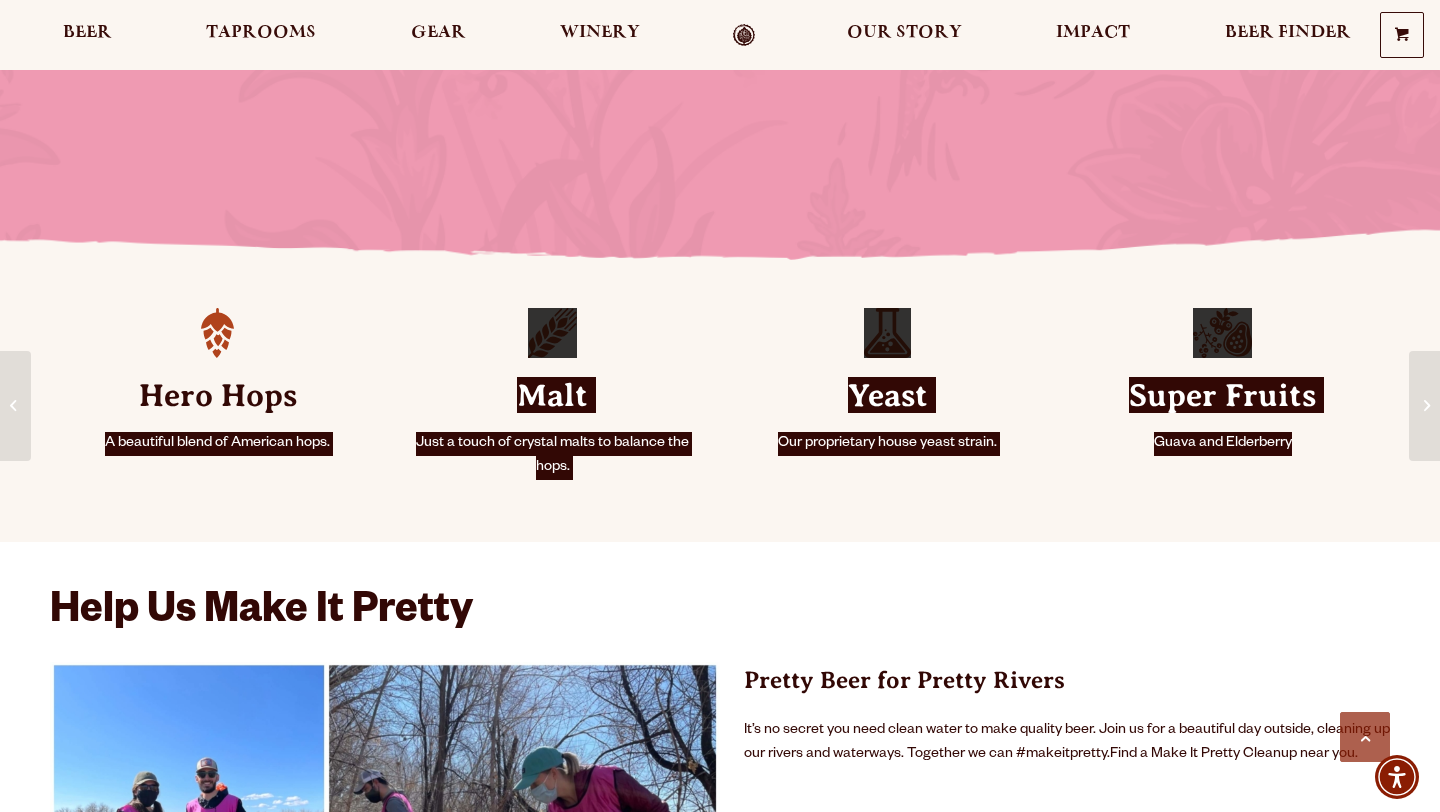 click on "Guava and Elderberry" at bounding box center (1222, 444) 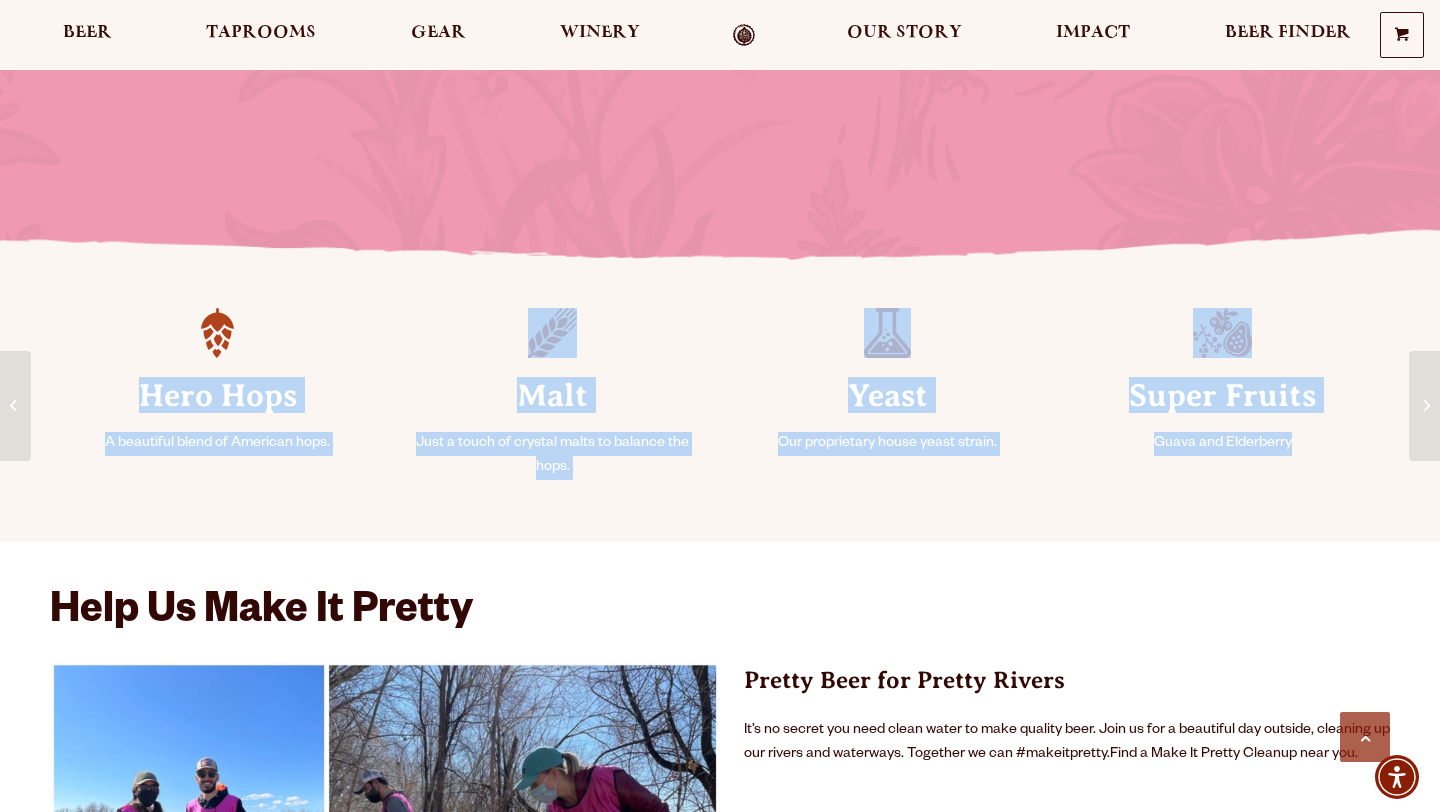 drag, startPoint x: 1329, startPoint y: 436, endPoint x: 139, endPoint y: 401, distance: 1190.5146 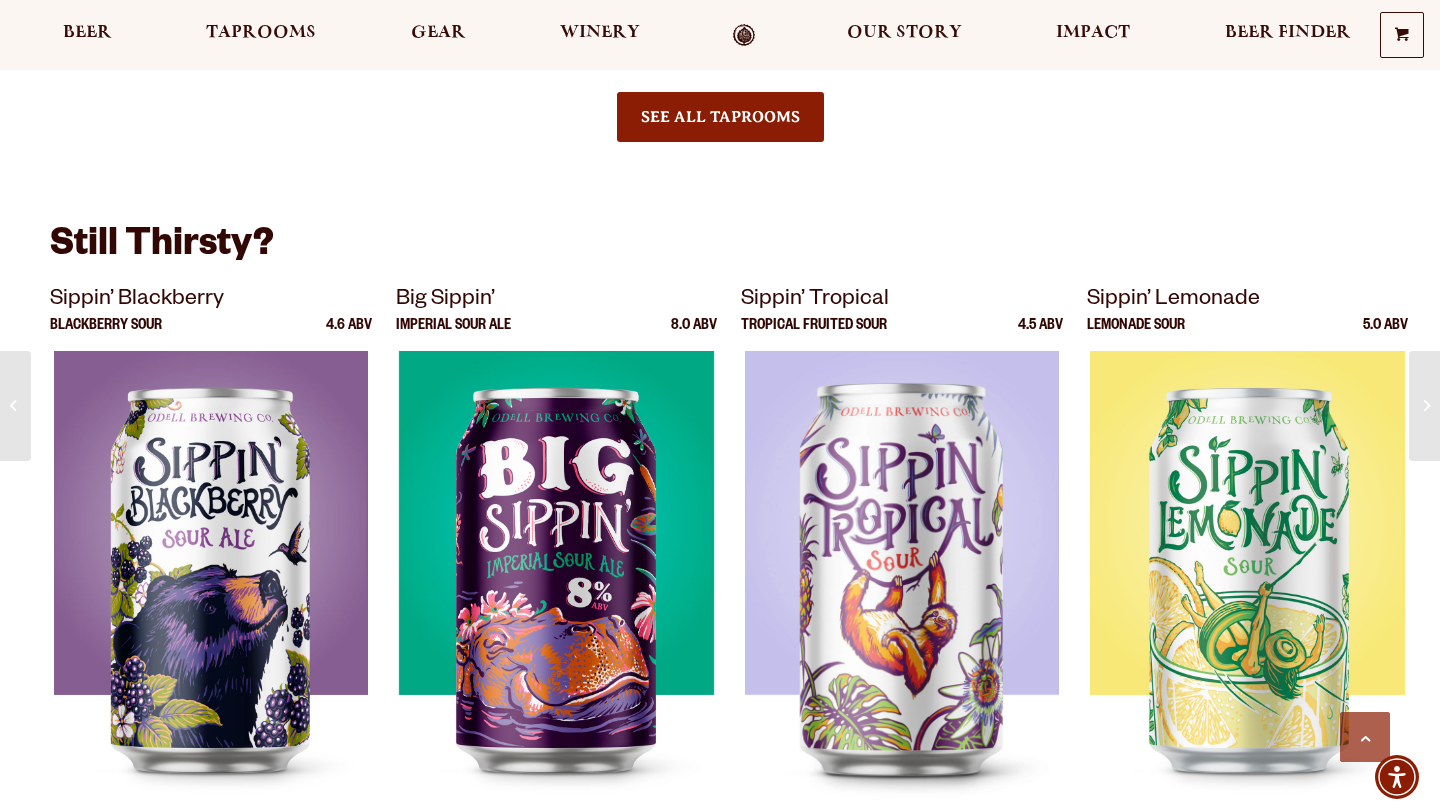 scroll, scrollTop: 2556, scrollLeft: 0, axis: vertical 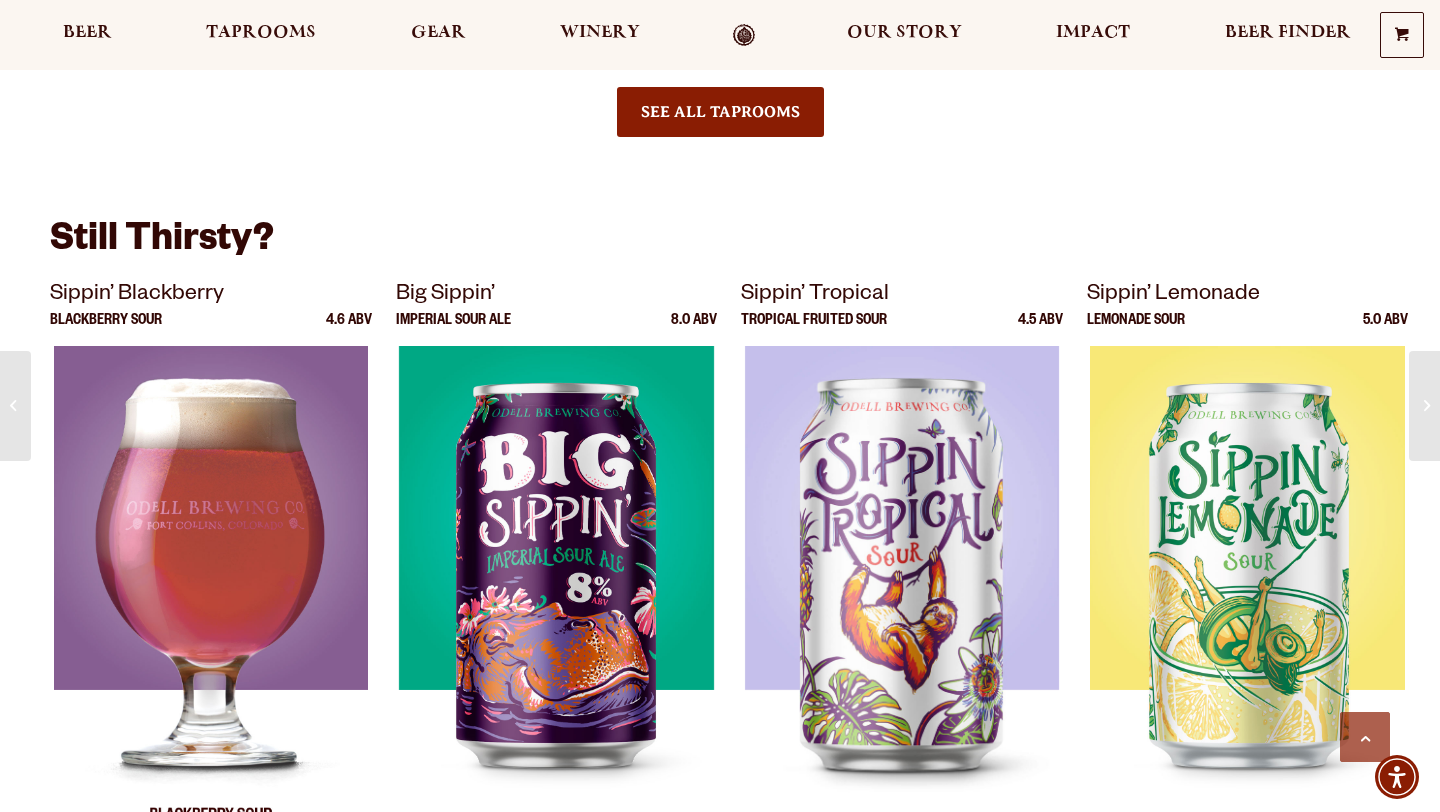 click at bounding box center [211, 596] 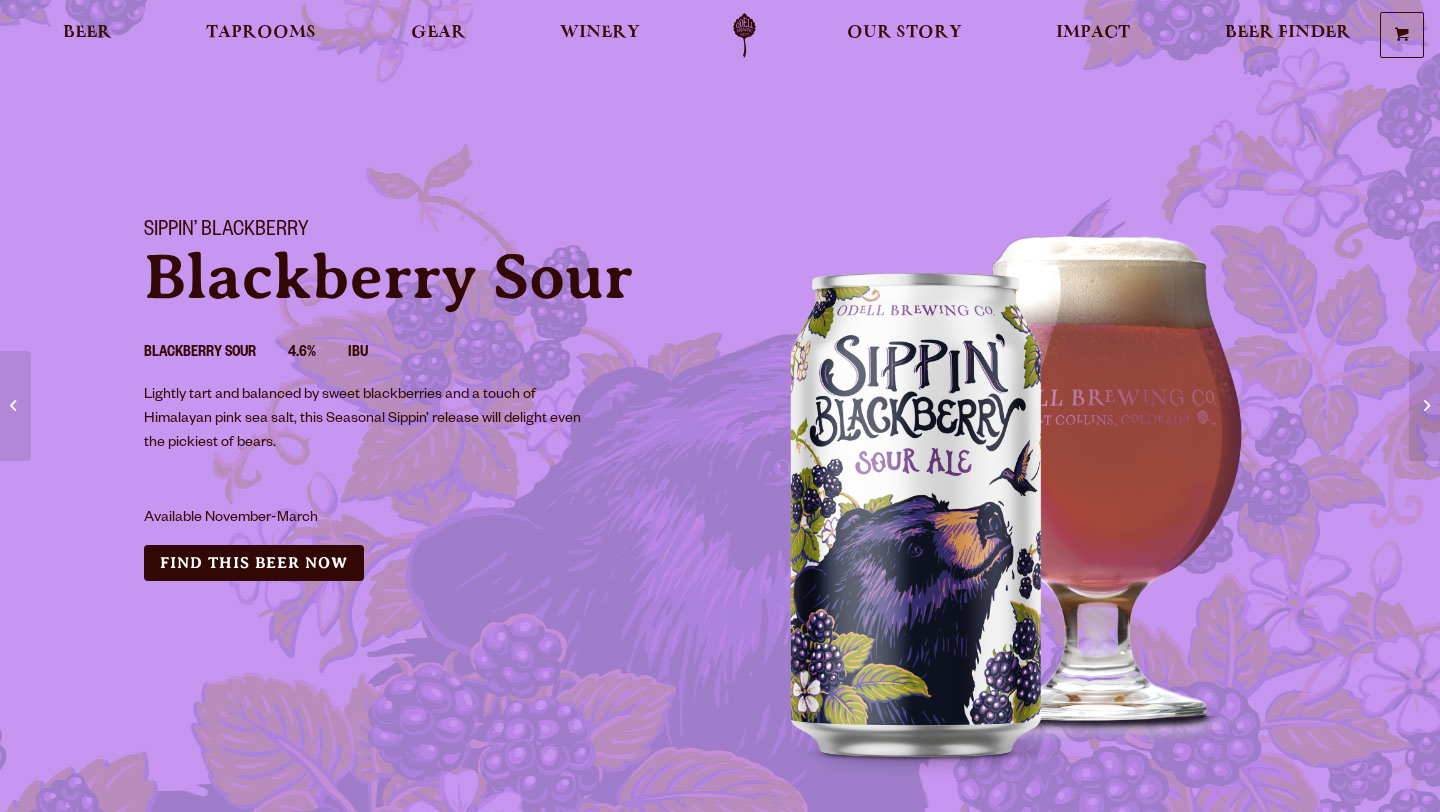 scroll, scrollTop: 0, scrollLeft: 0, axis: both 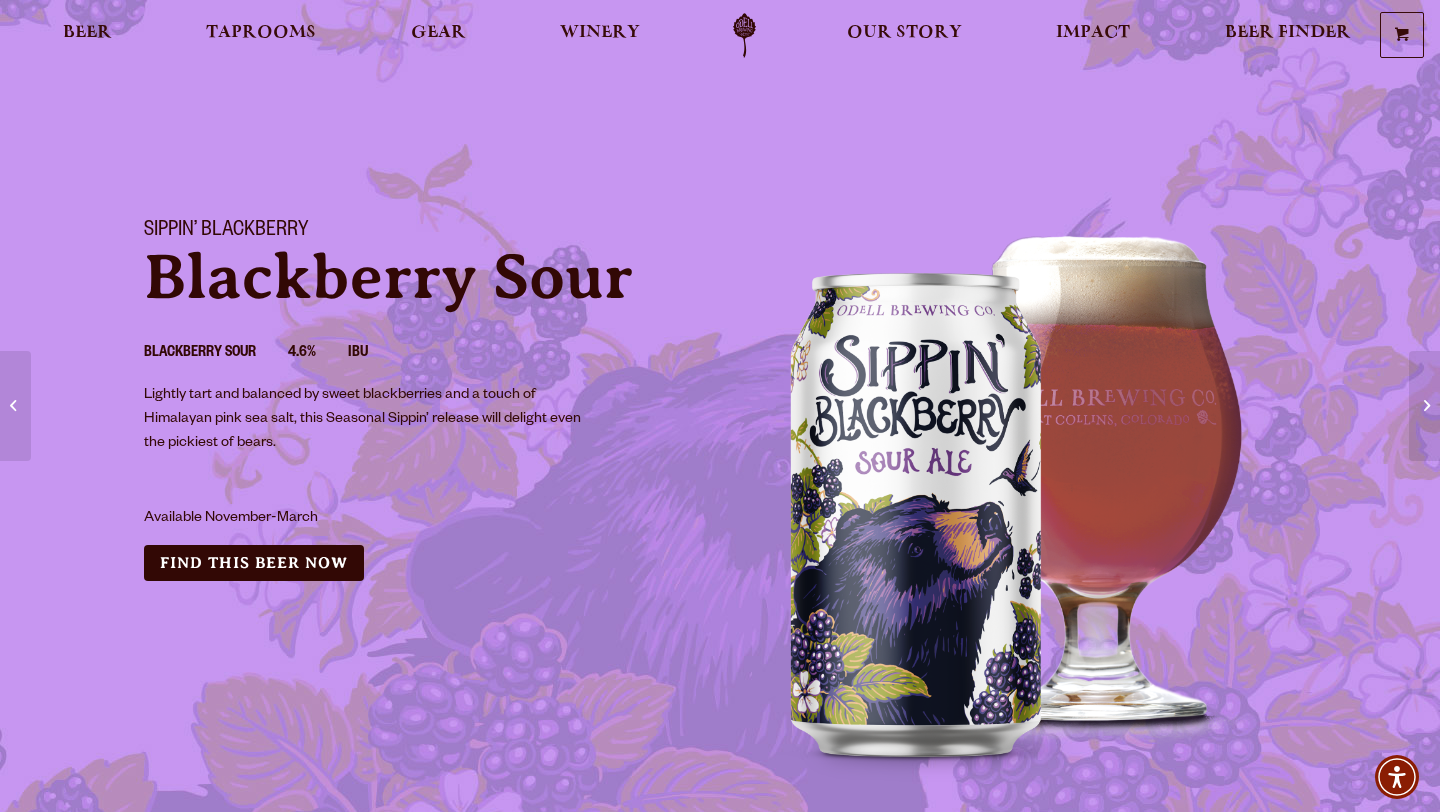 click on "IBU" at bounding box center (374, 354) 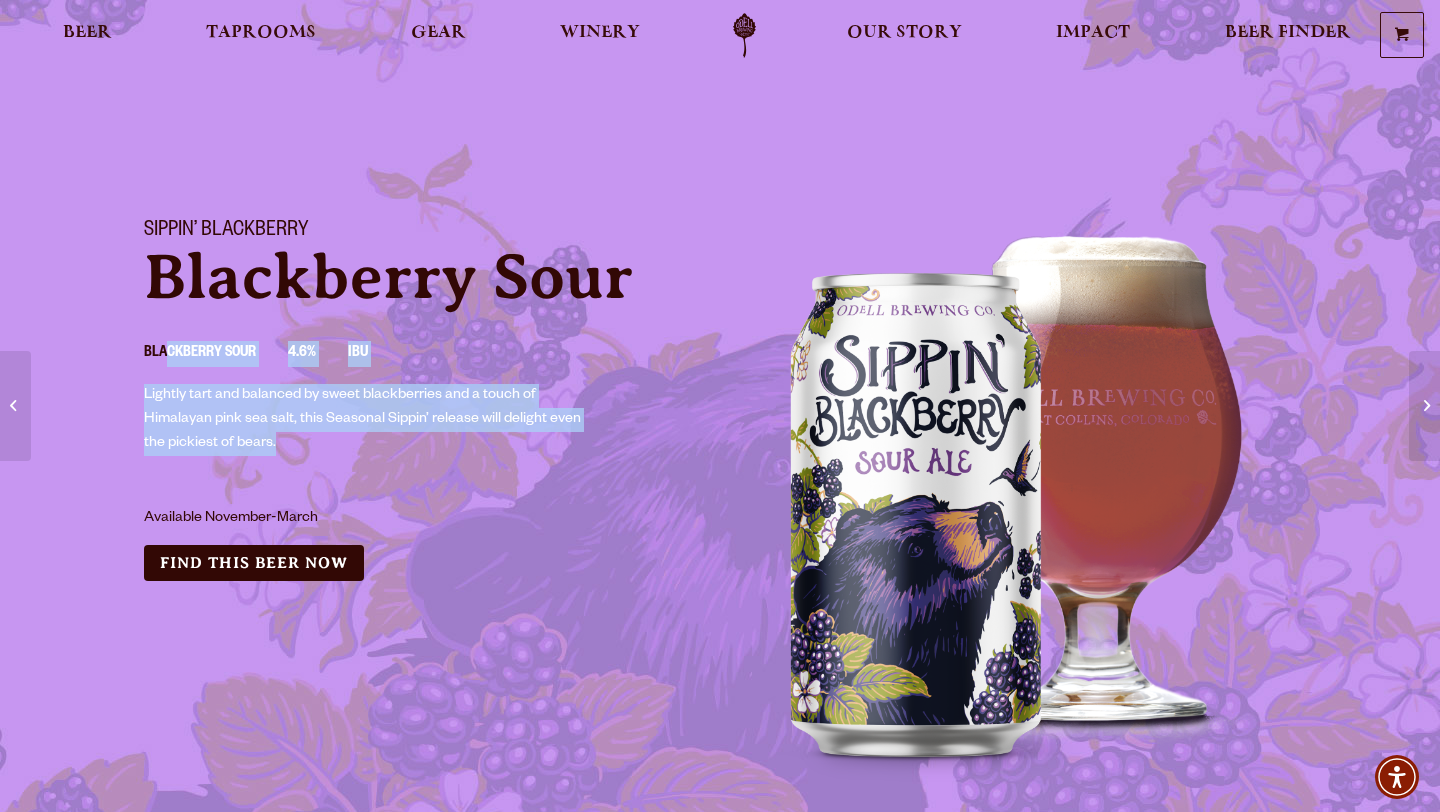 drag, startPoint x: 329, startPoint y: 450, endPoint x: 169, endPoint y: 367, distance: 180.24706 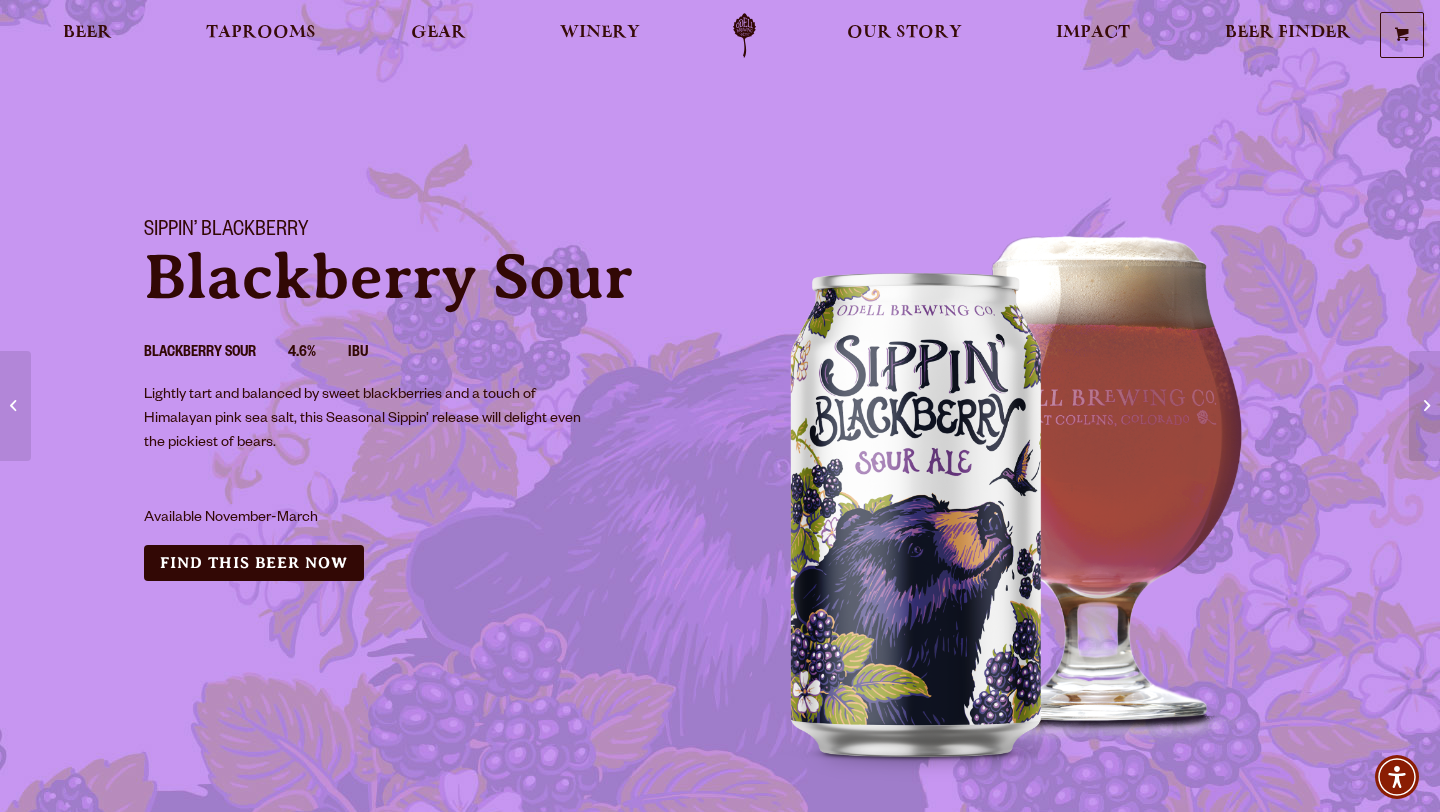 click on "Available November-March" at bounding box center [365, 519] 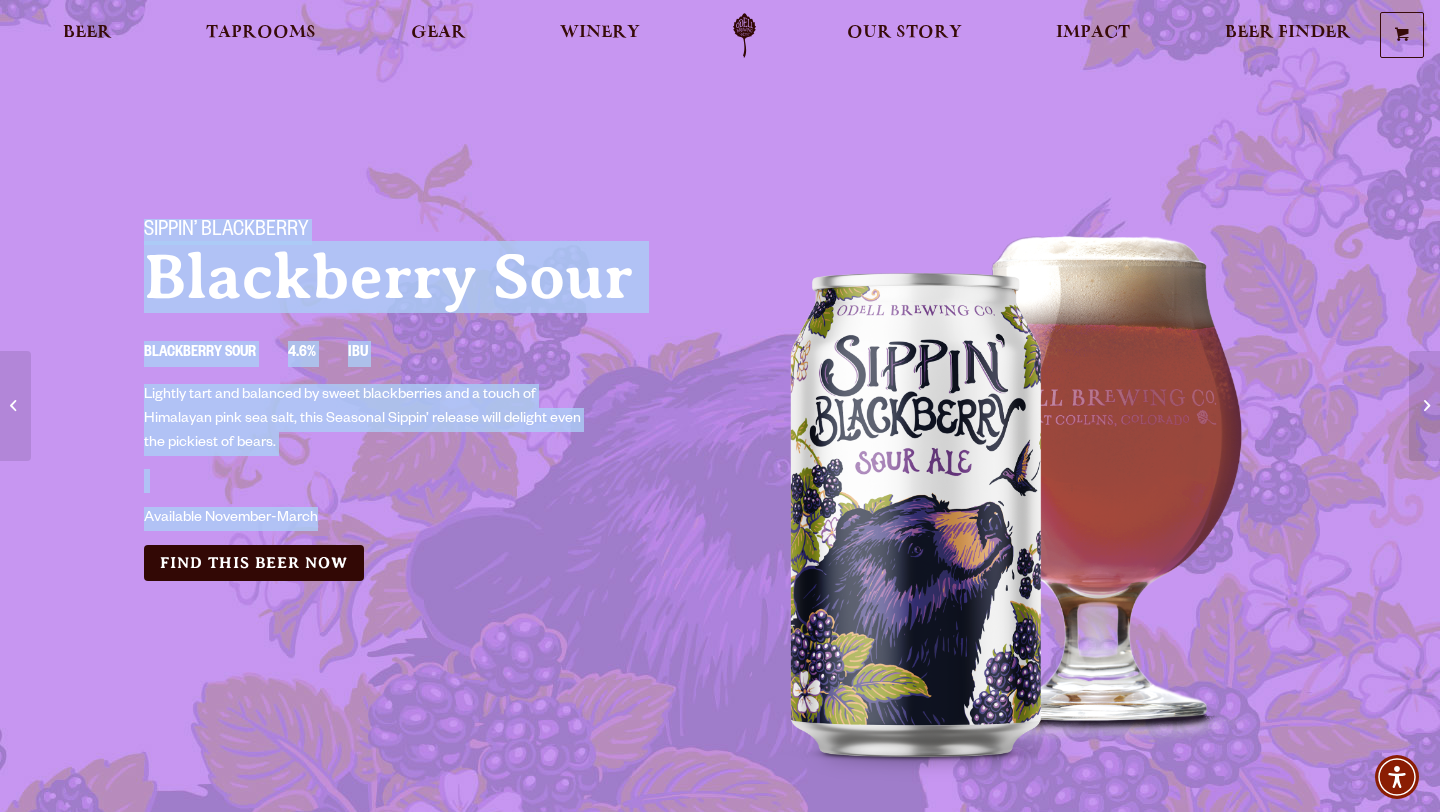 drag, startPoint x: 330, startPoint y: 515, endPoint x: 127, endPoint y: 240, distance: 341.80988 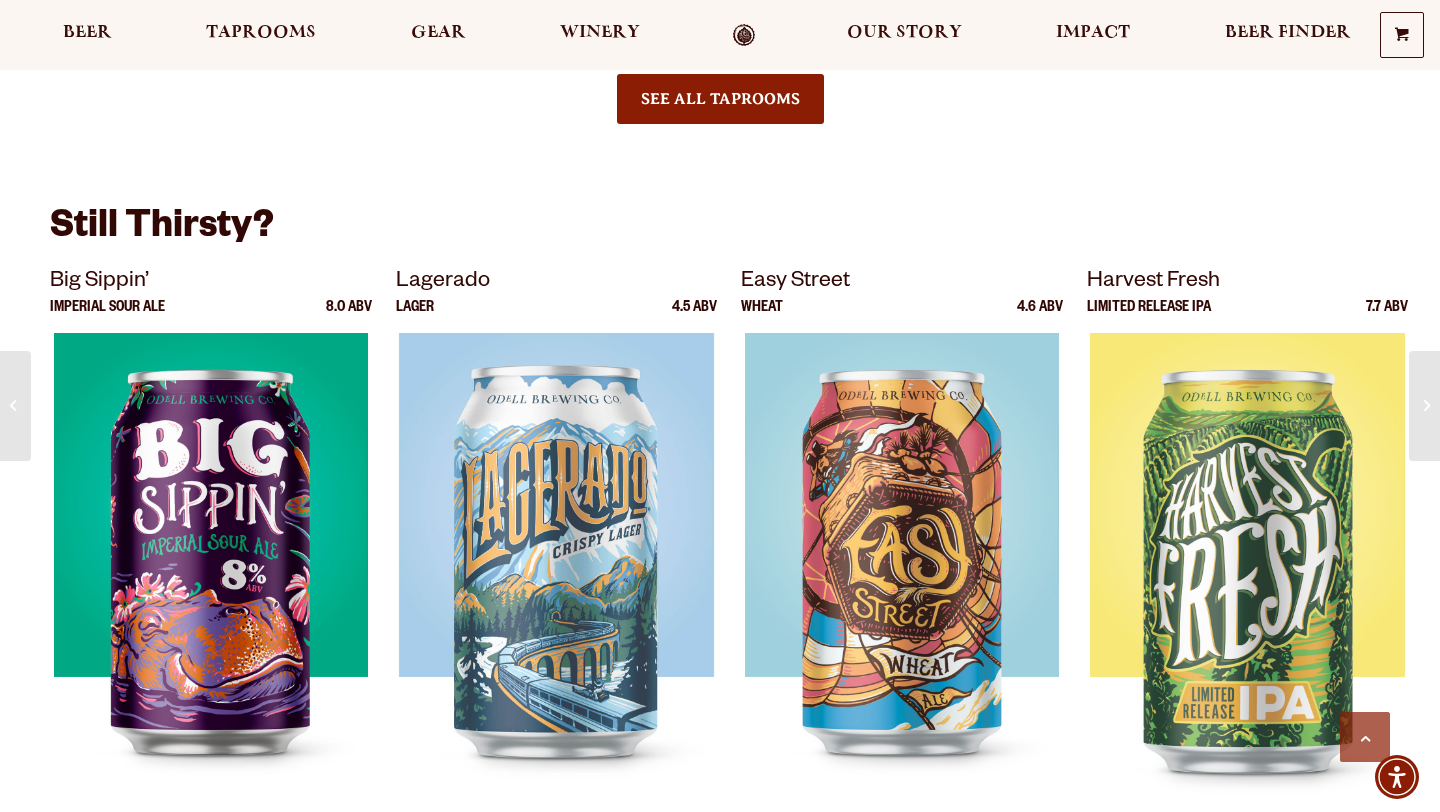 scroll, scrollTop: 1979, scrollLeft: 0, axis: vertical 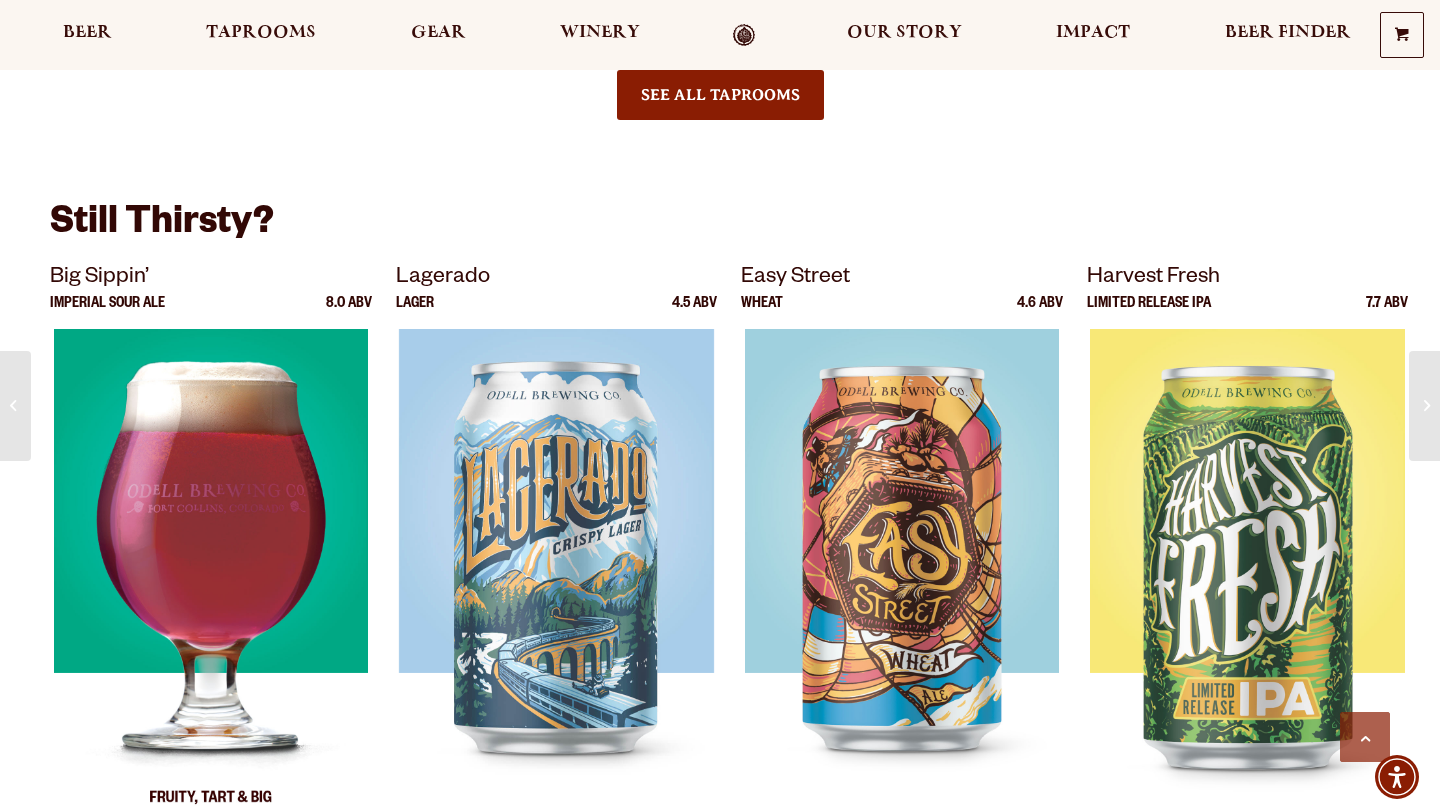 click at bounding box center (211, 579) 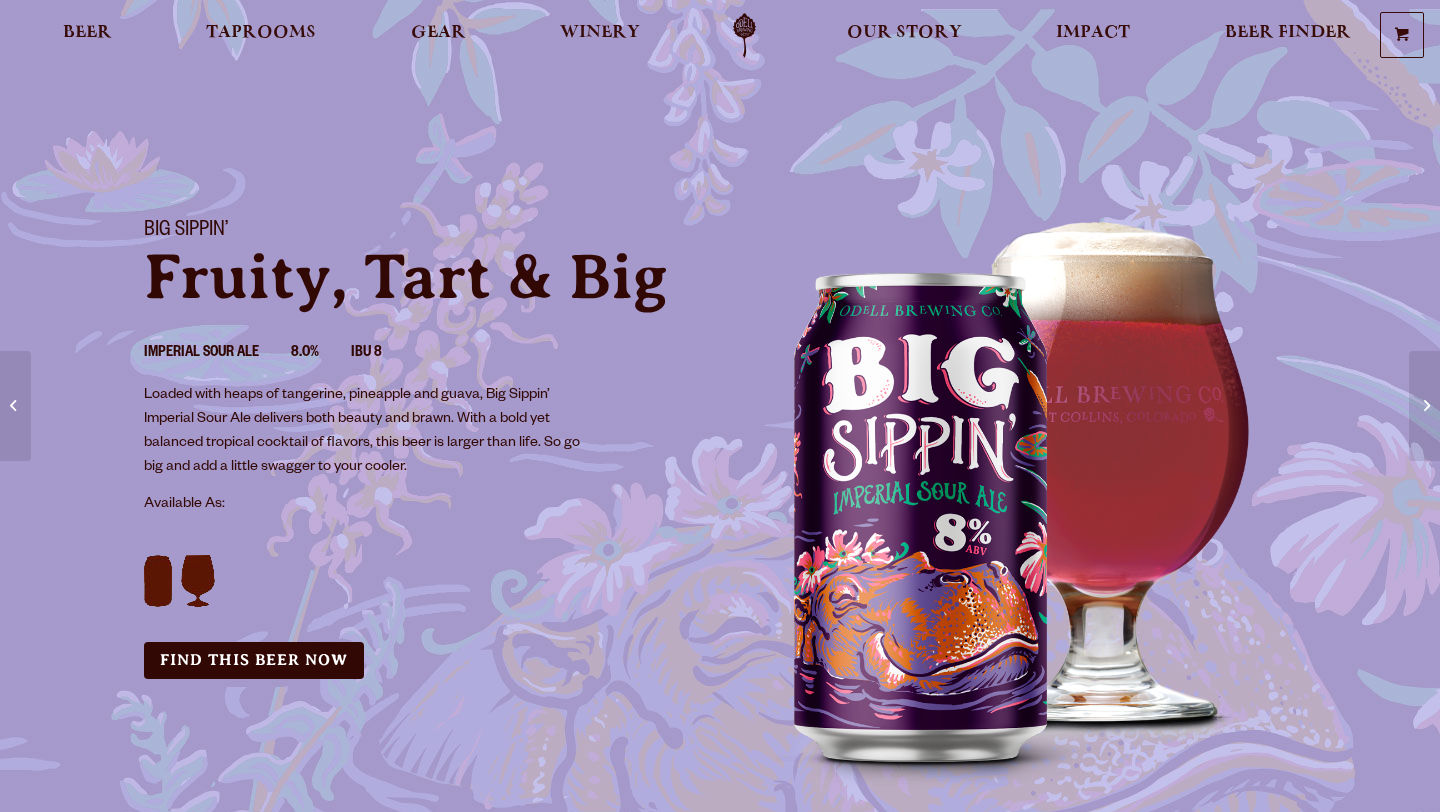 scroll, scrollTop: 0, scrollLeft: 0, axis: both 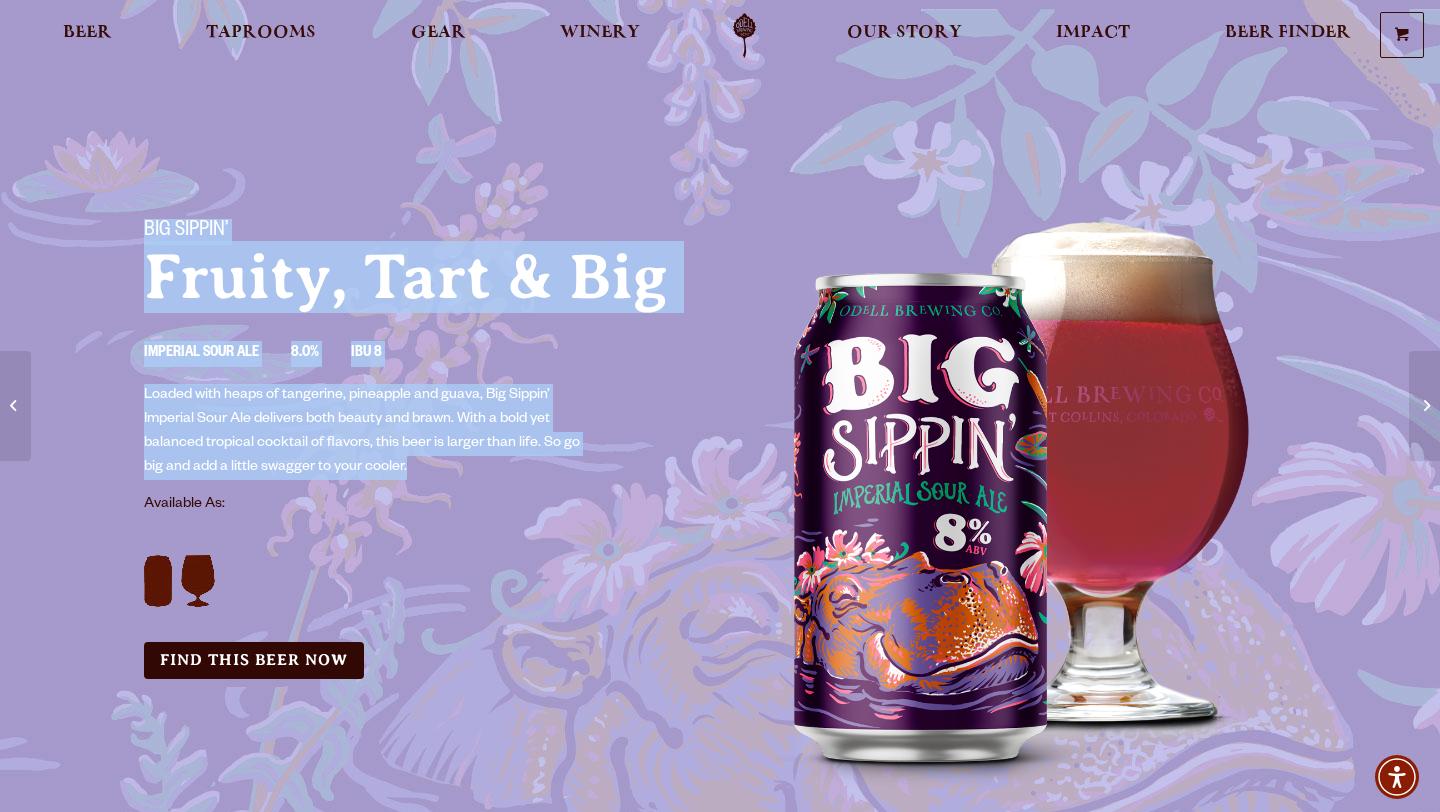 drag, startPoint x: 414, startPoint y: 466, endPoint x: 123, endPoint y: 230, distance: 374.6692 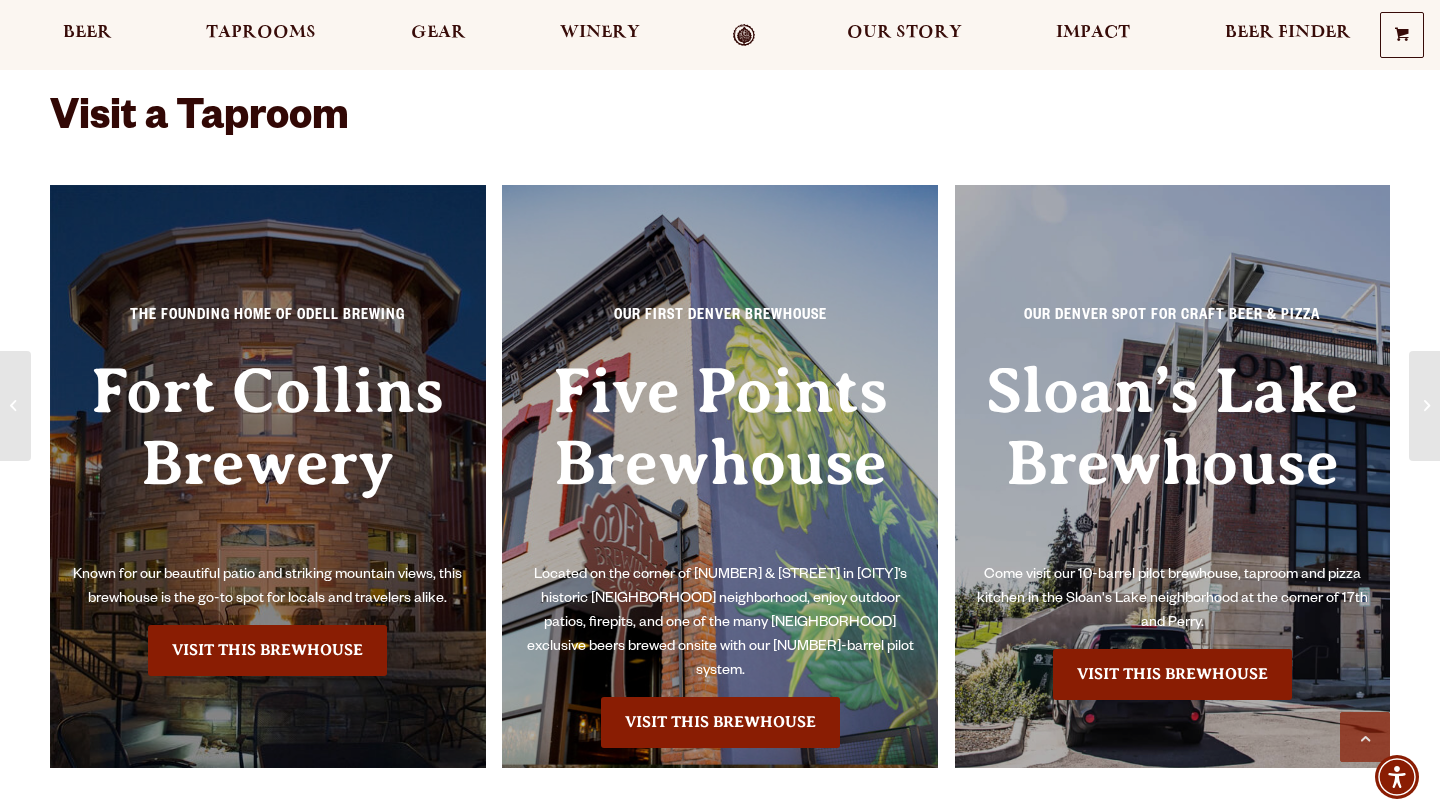 scroll, scrollTop: 1259, scrollLeft: 0, axis: vertical 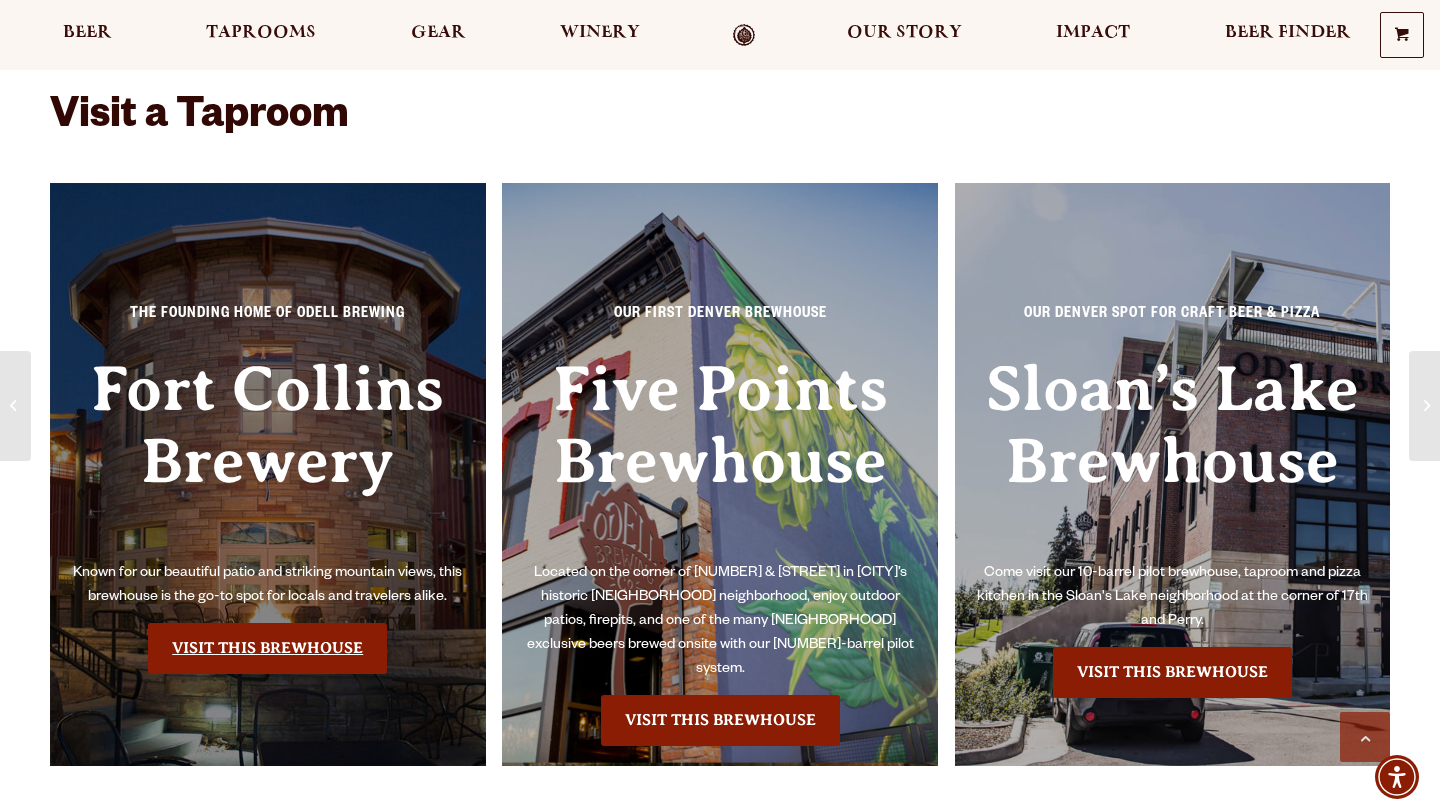 click on "Visit this Brewhouse" at bounding box center [267, 648] 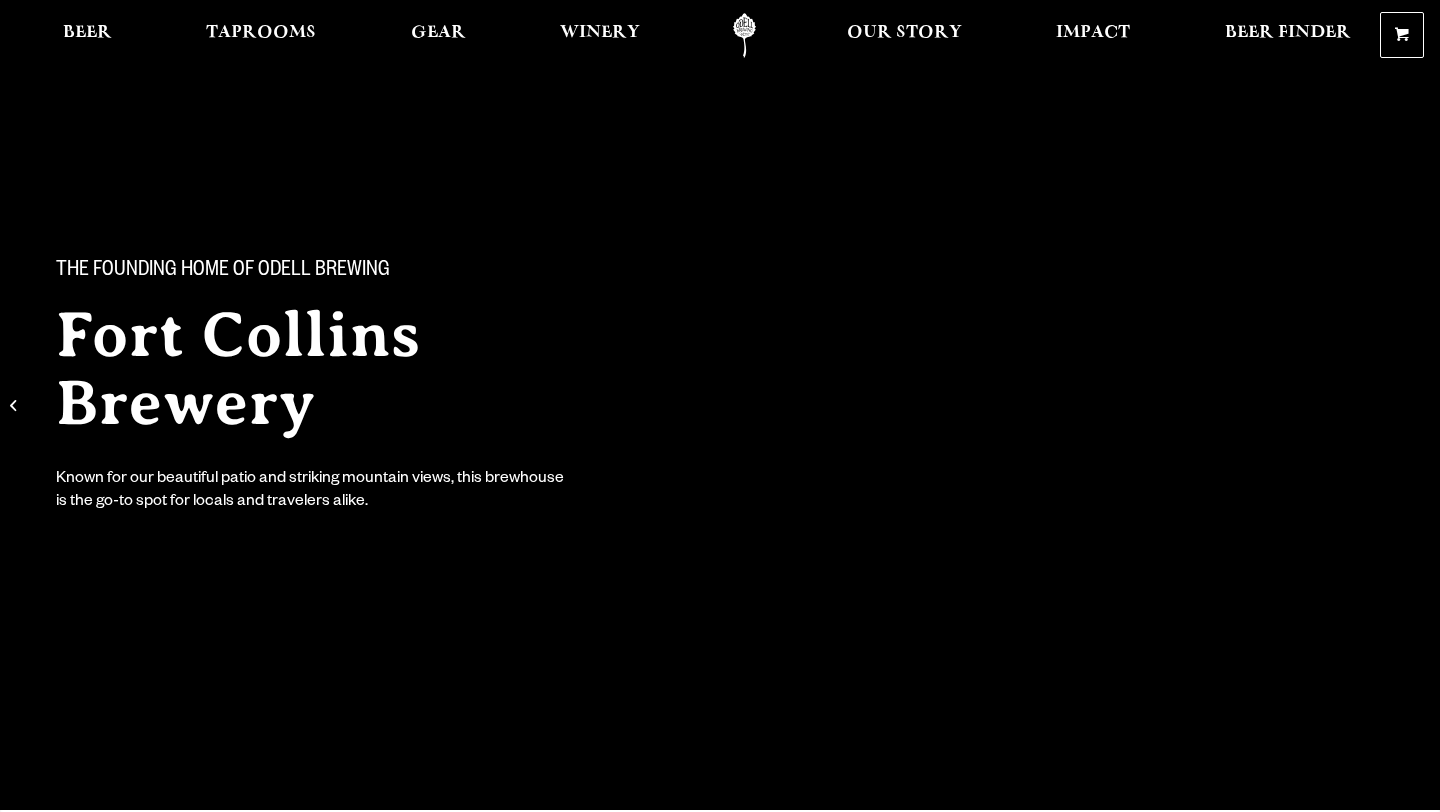 scroll, scrollTop: 0, scrollLeft: 0, axis: both 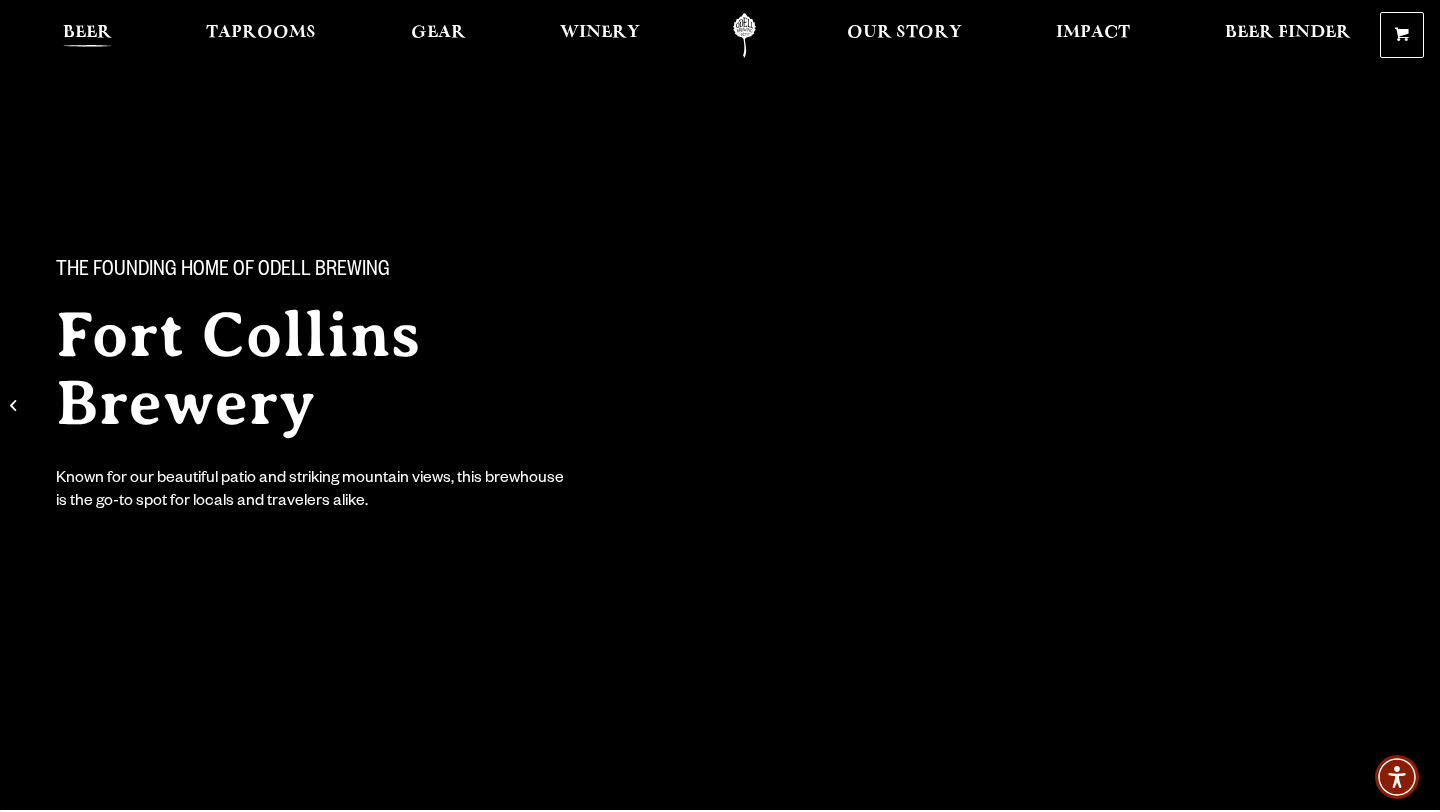 click on "Beer" at bounding box center (87, 33) 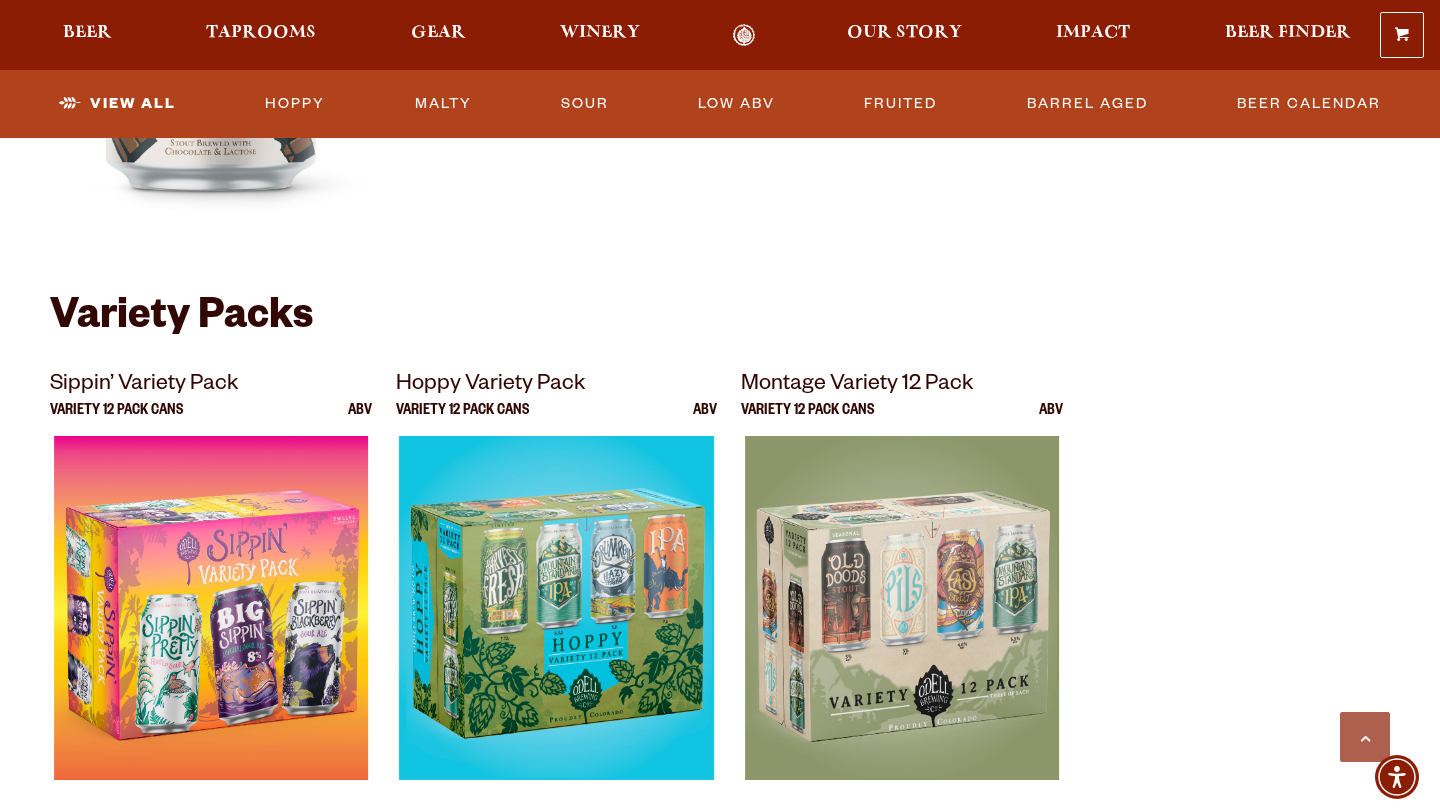 scroll, scrollTop: 3937, scrollLeft: 0, axis: vertical 